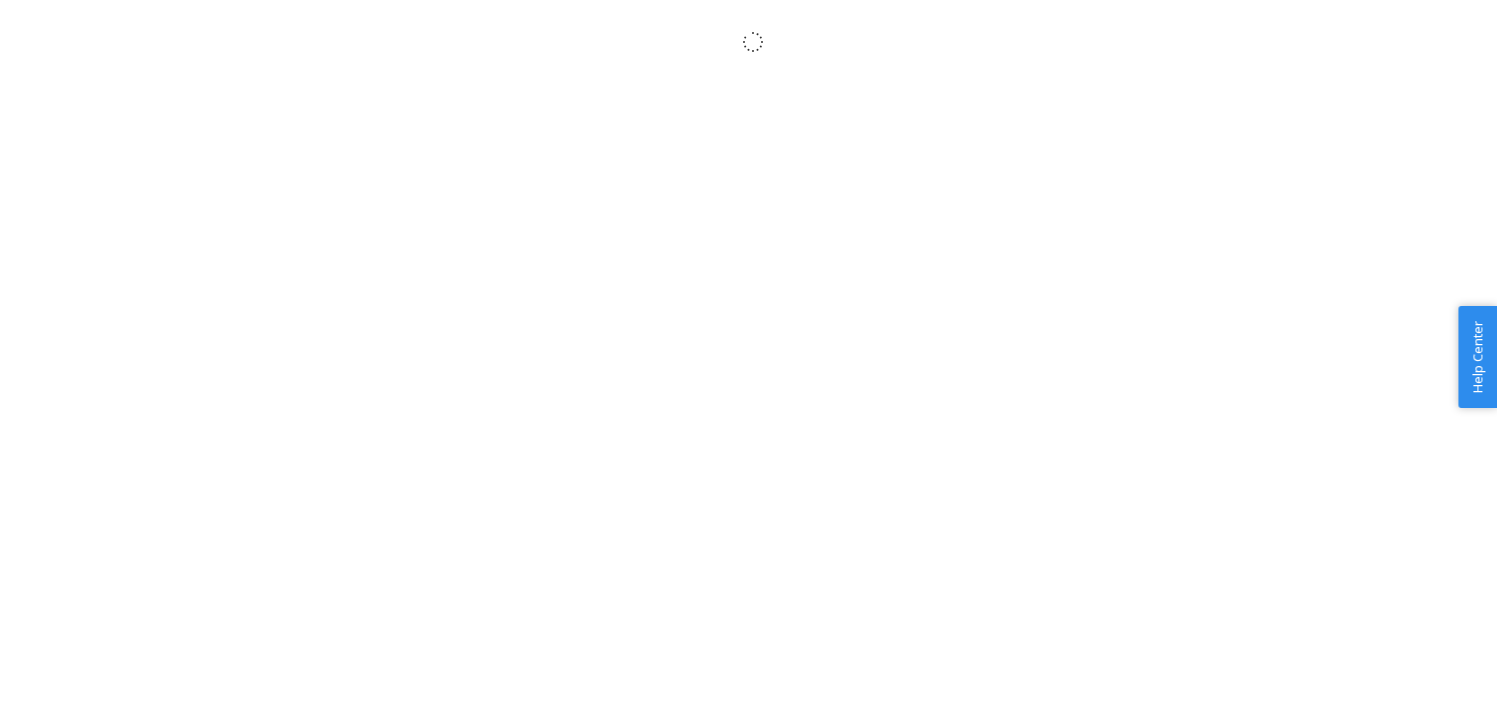 scroll, scrollTop: 0, scrollLeft: 0, axis: both 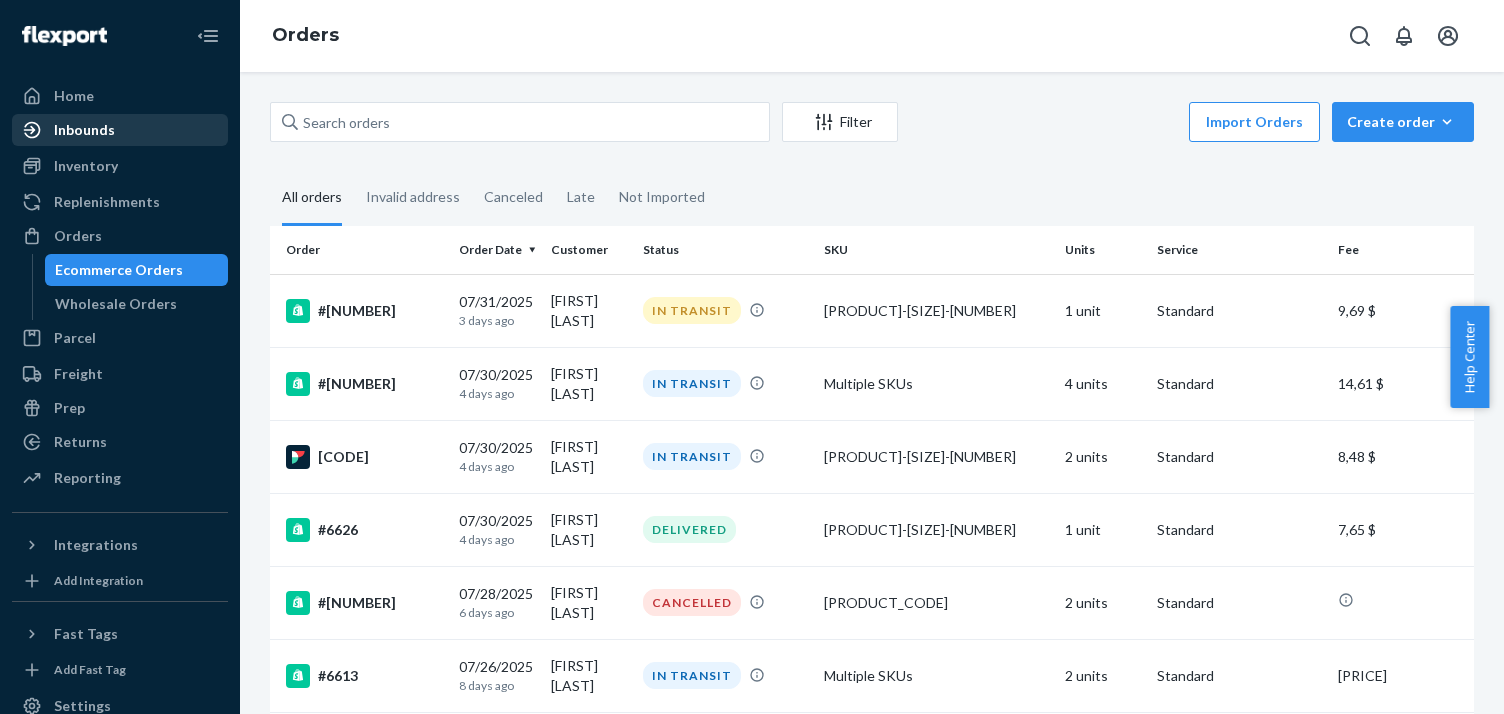 click on "Inbounds" at bounding box center (120, 130) 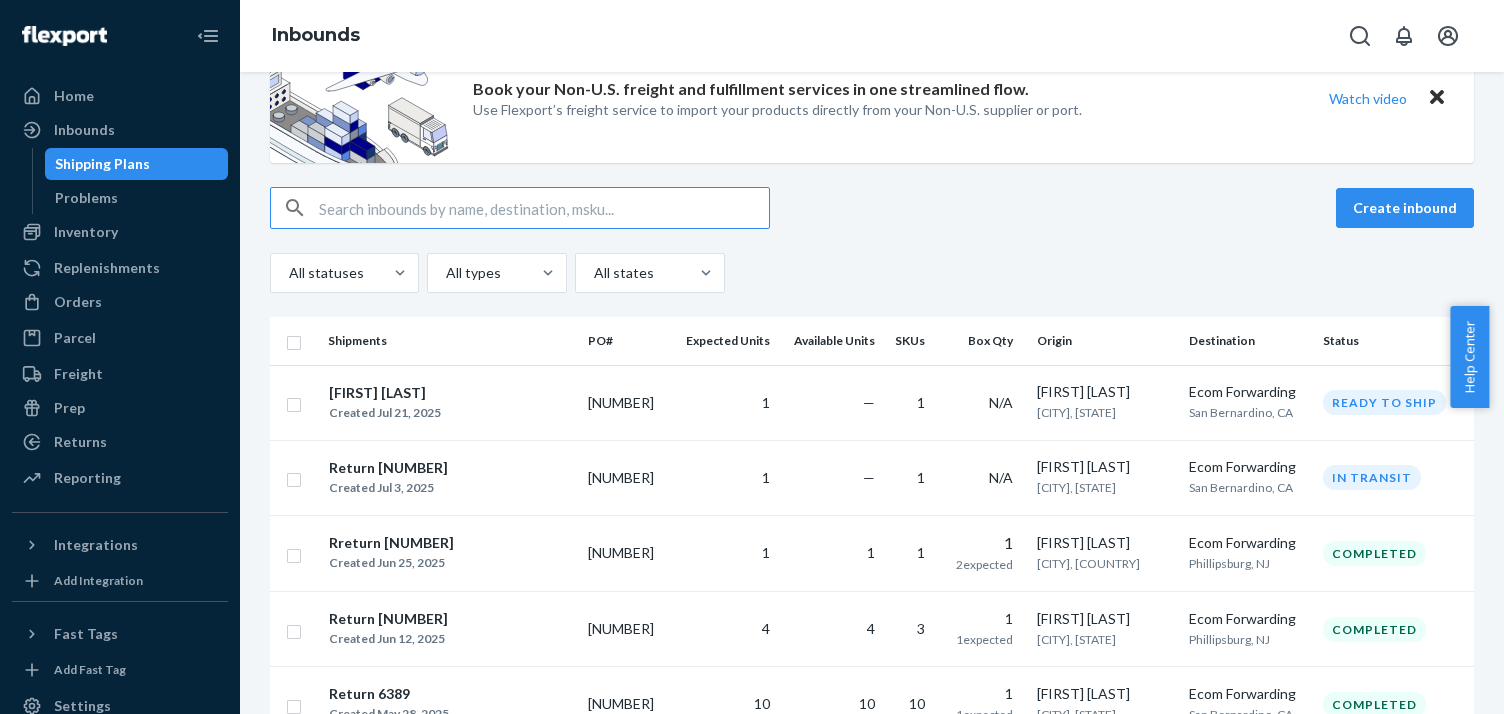 scroll, scrollTop: 87, scrollLeft: 0, axis: vertical 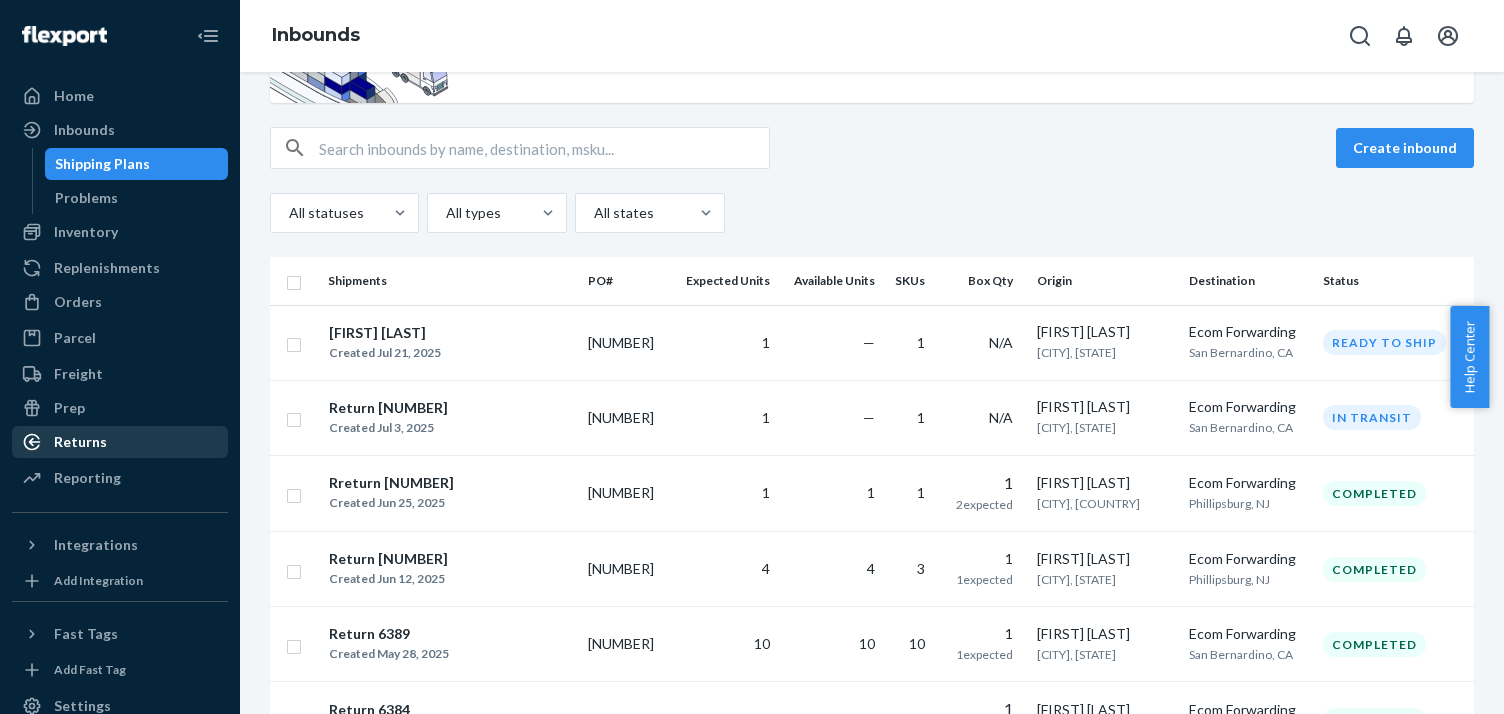 click on "Returns" at bounding box center [120, 442] 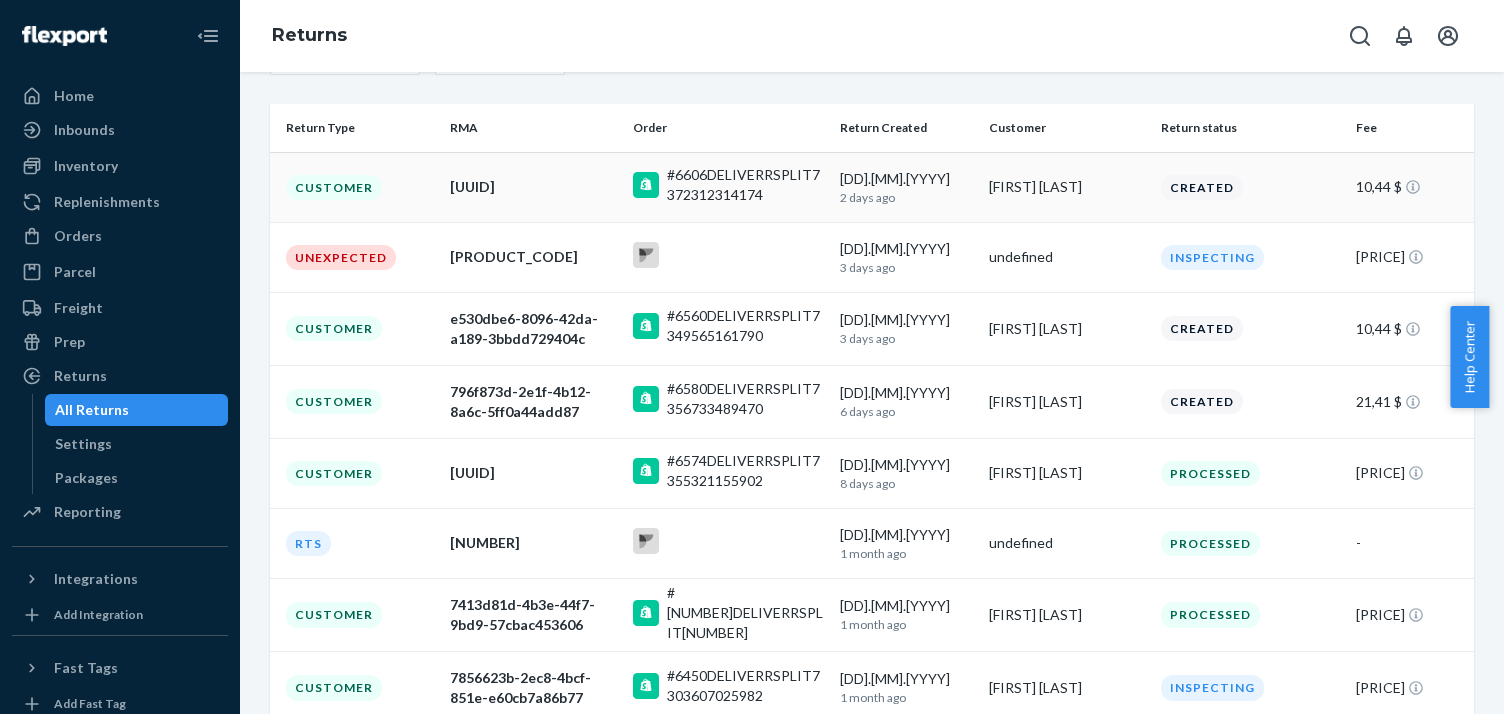 scroll, scrollTop: 250, scrollLeft: 0, axis: vertical 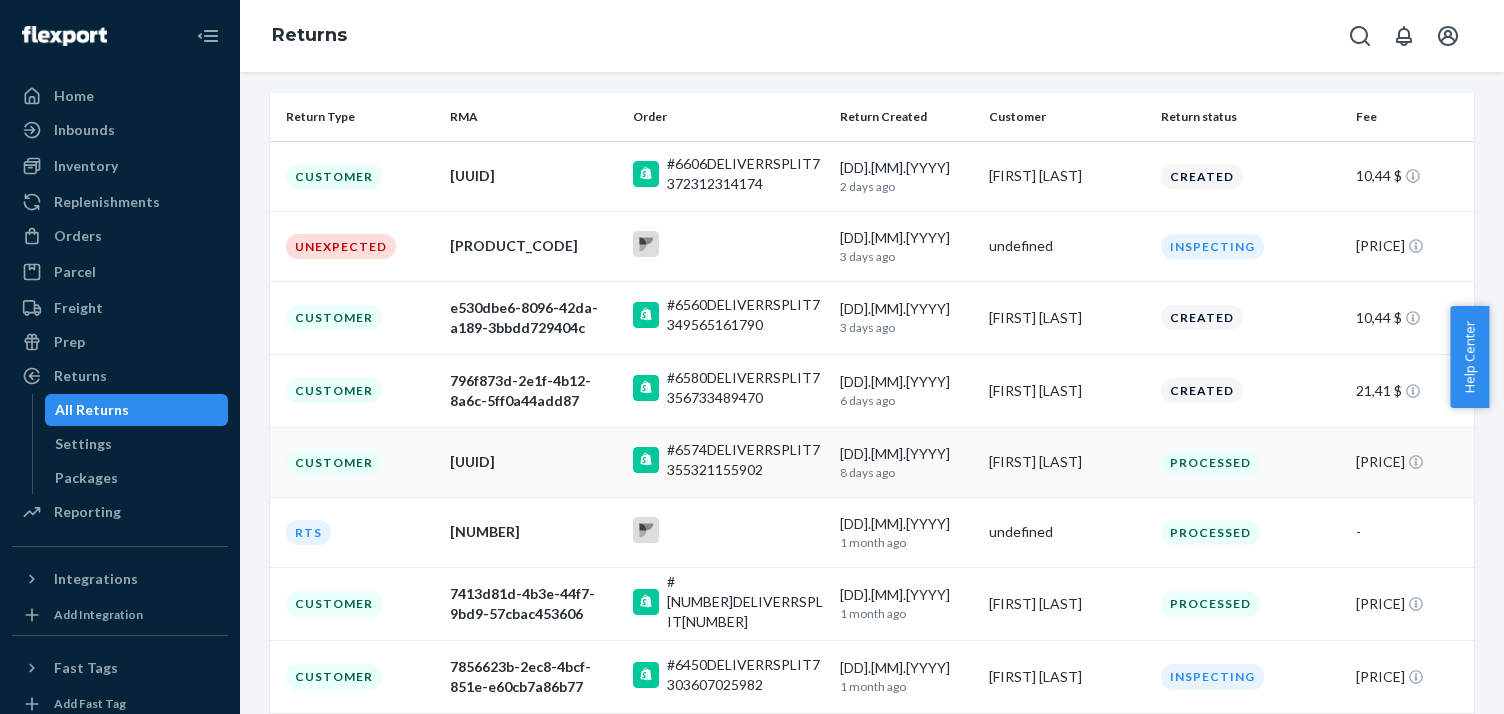 click on "[UUID]" at bounding box center [533, 462] 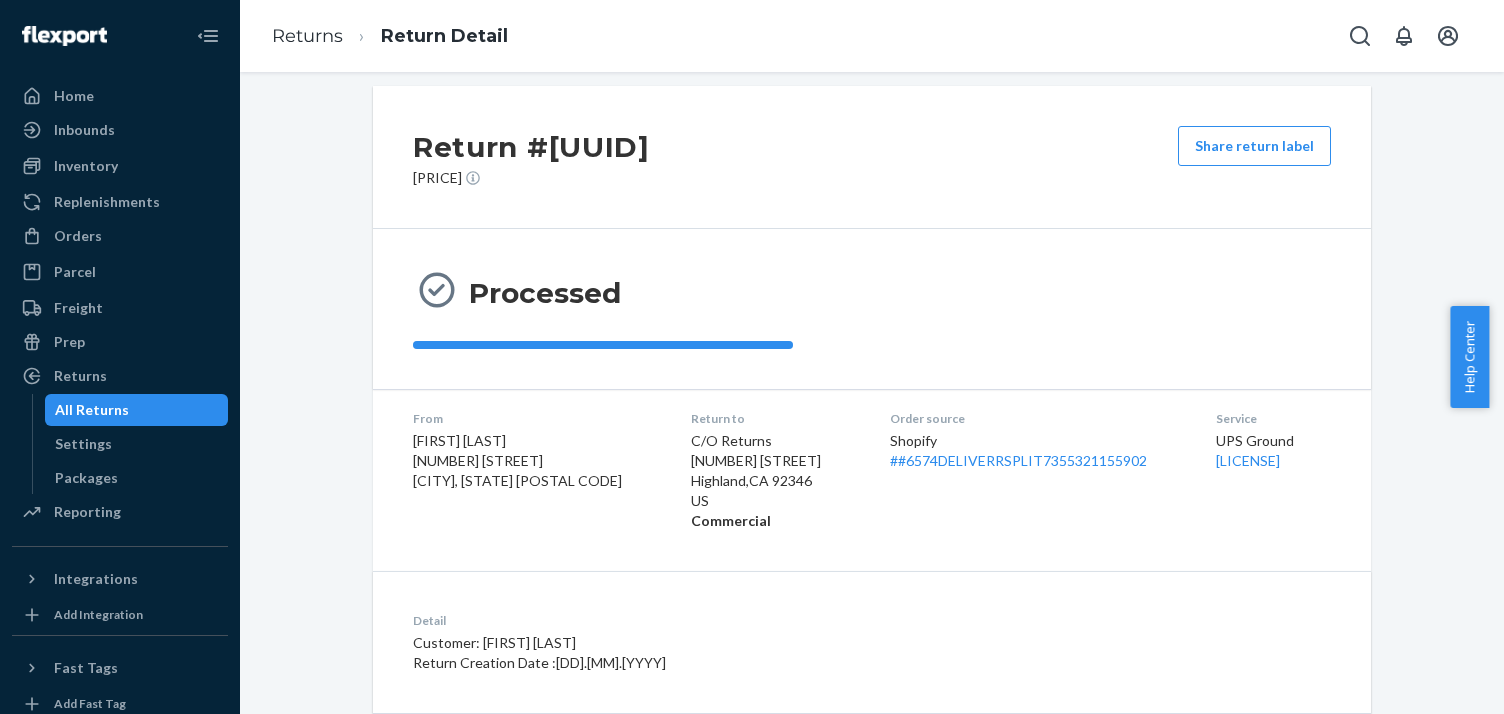 scroll, scrollTop: 0, scrollLeft: 0, axis: both 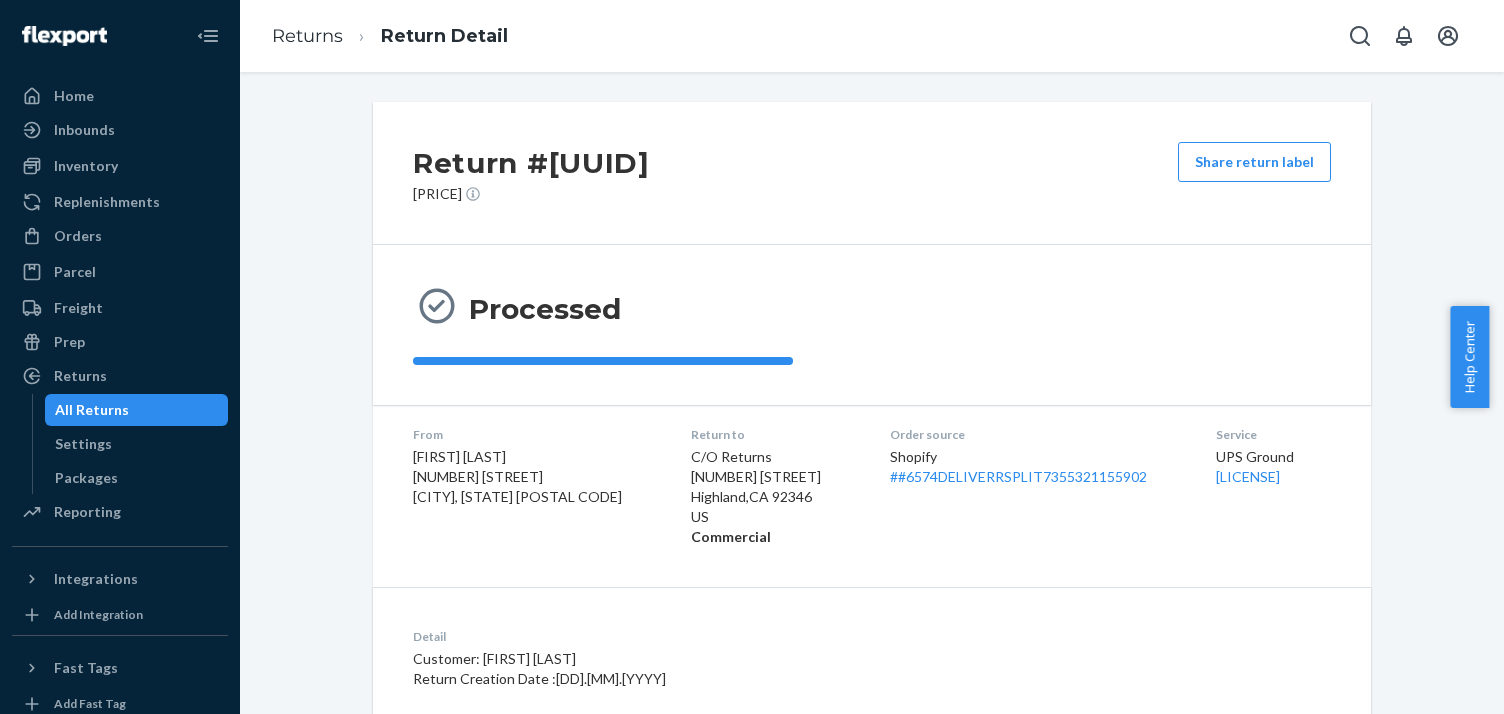 click on "Help Center" at bounding box center (1469, 357) 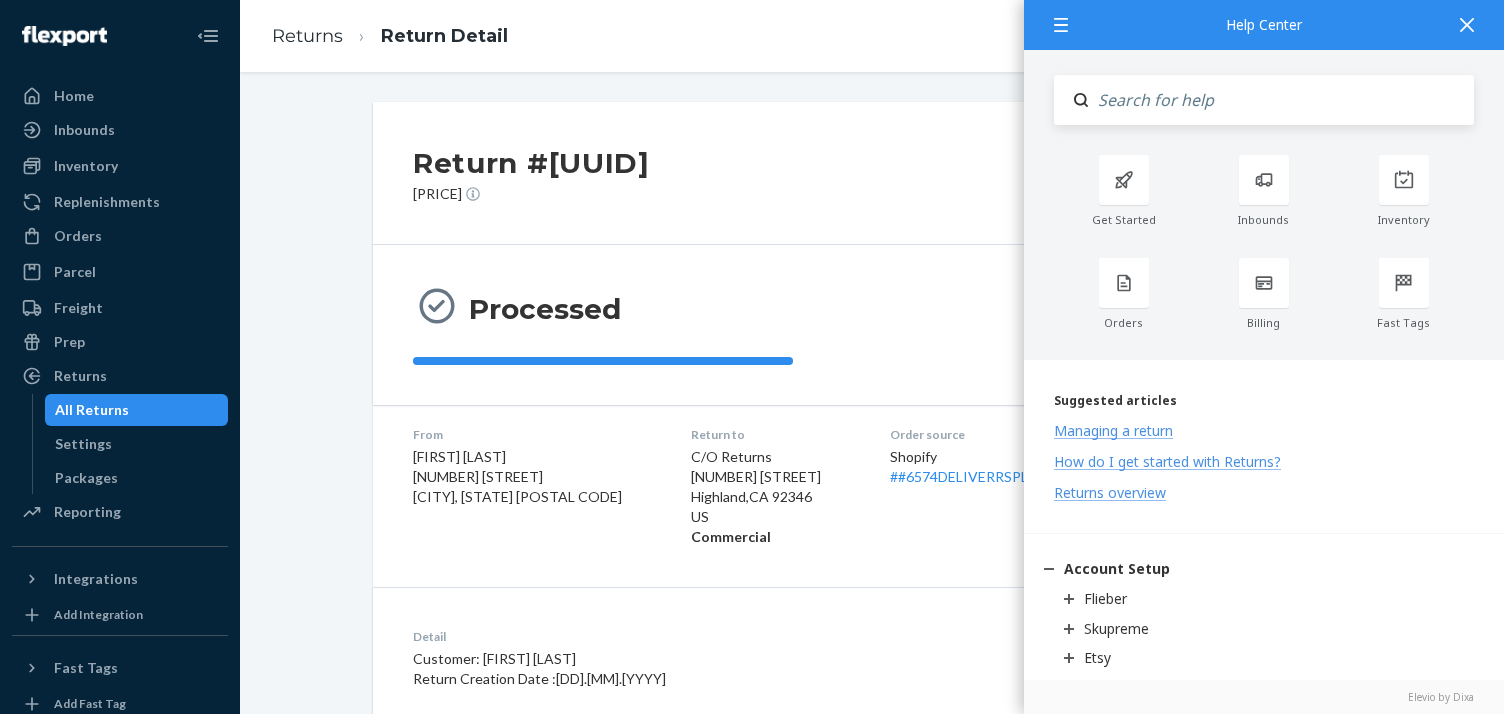 click on "Managing a return" at bounding box center [1113, 430] 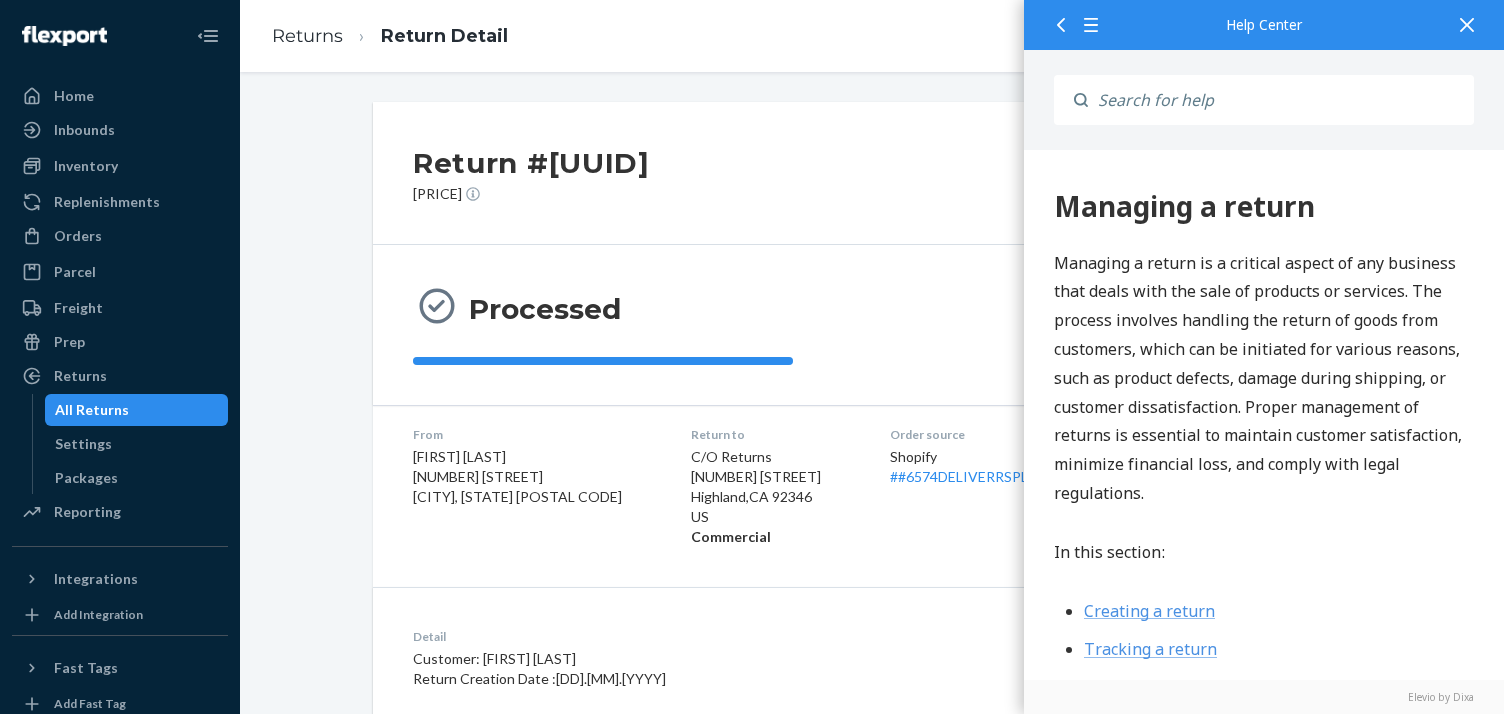 scroll, scrollTop: 0, scrollLeft: 0, axis: both 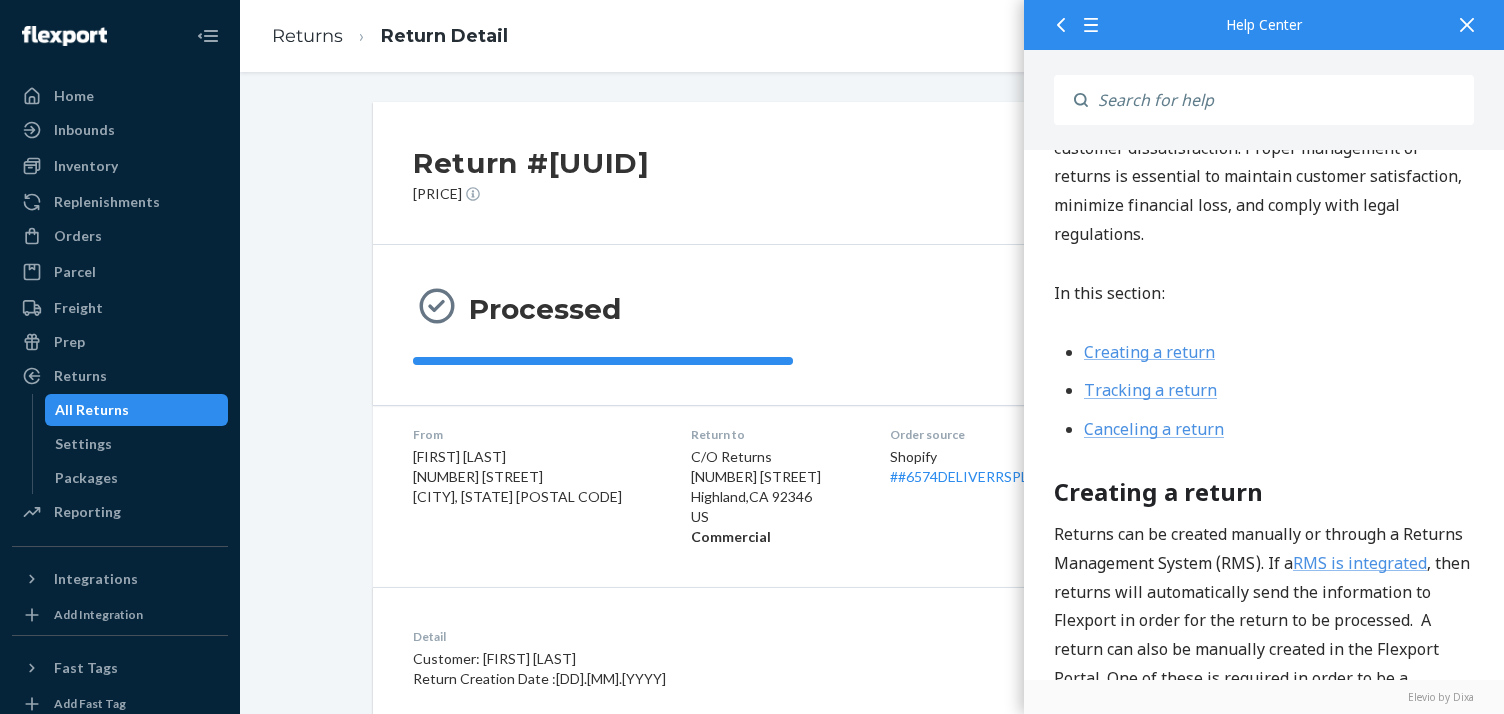 click at bounding box center (1467, 24) 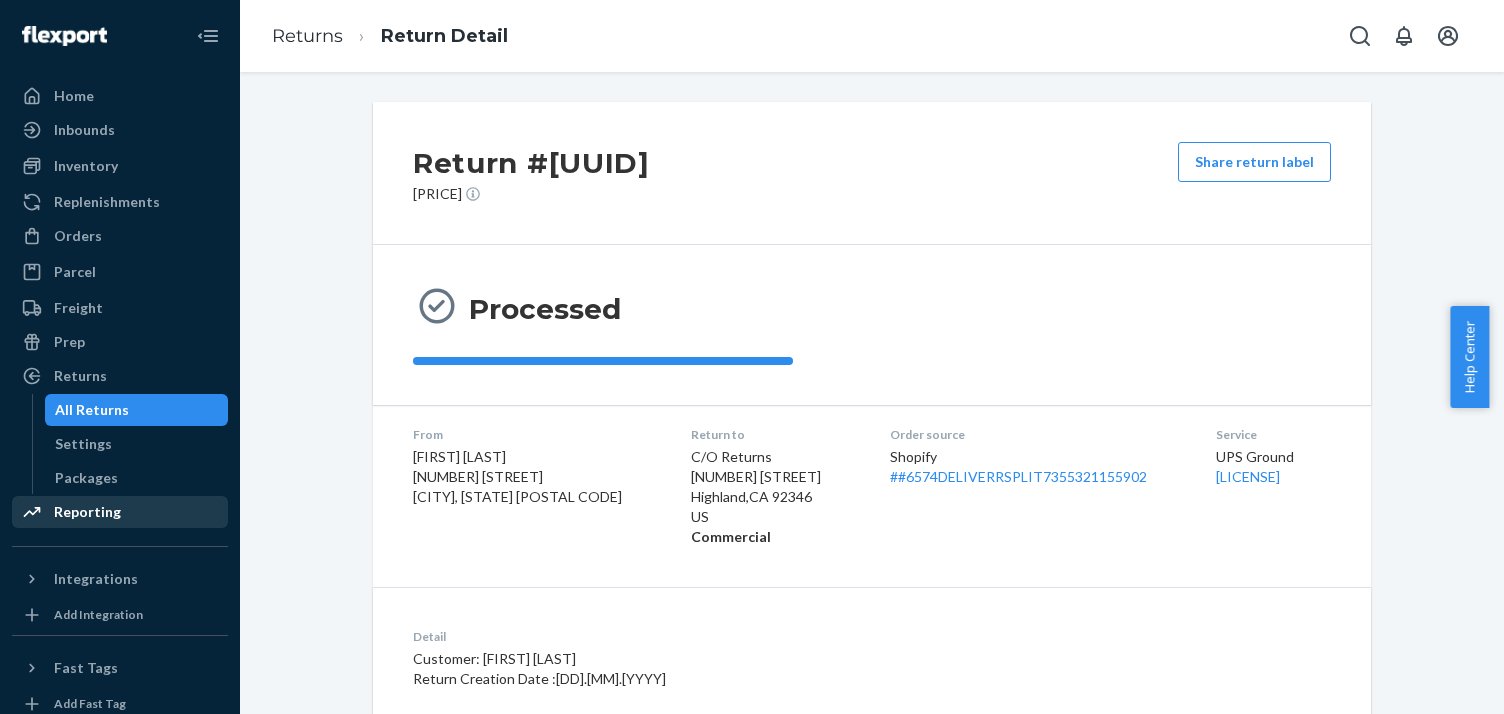 scroll, scrollTop: 165, scrollLeft: 0, axis: vertical 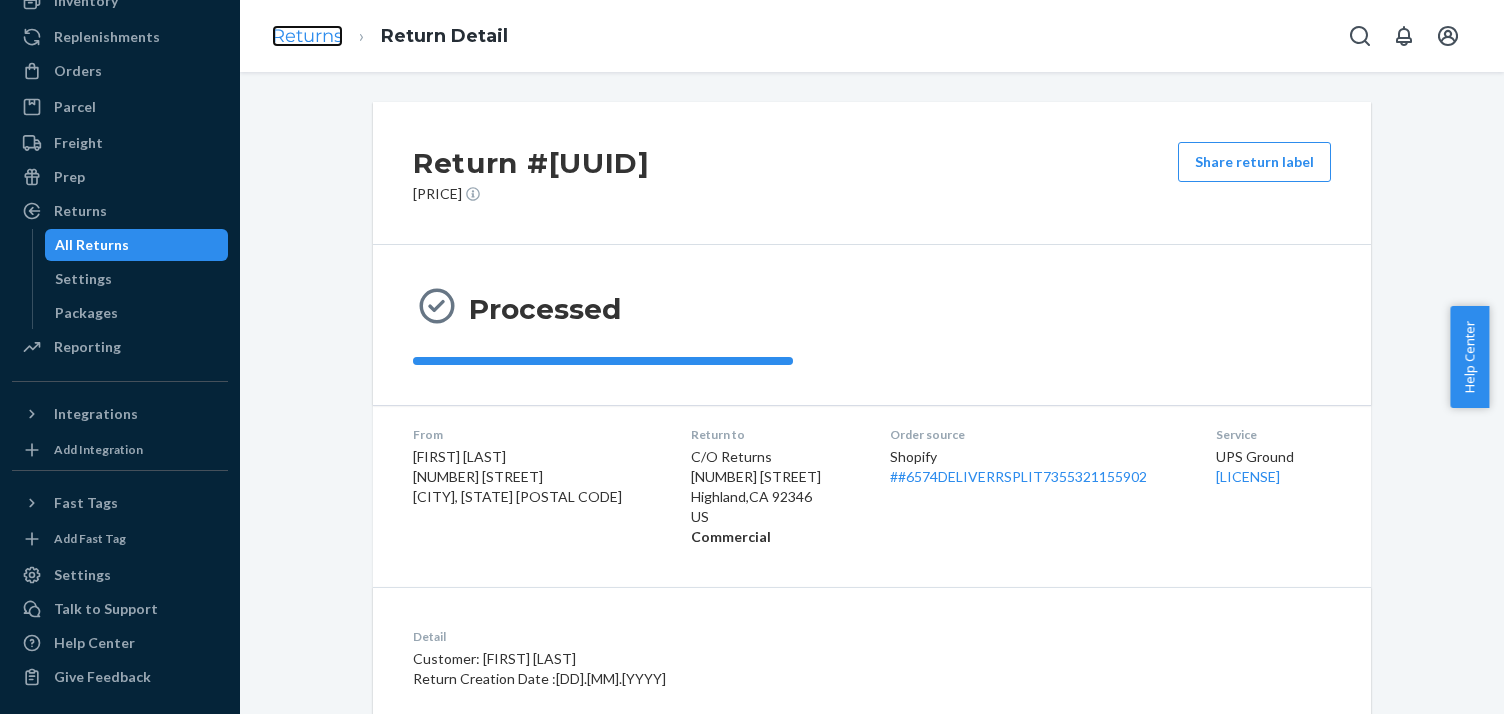 click on "Returns" at bounding box center [307, 36] 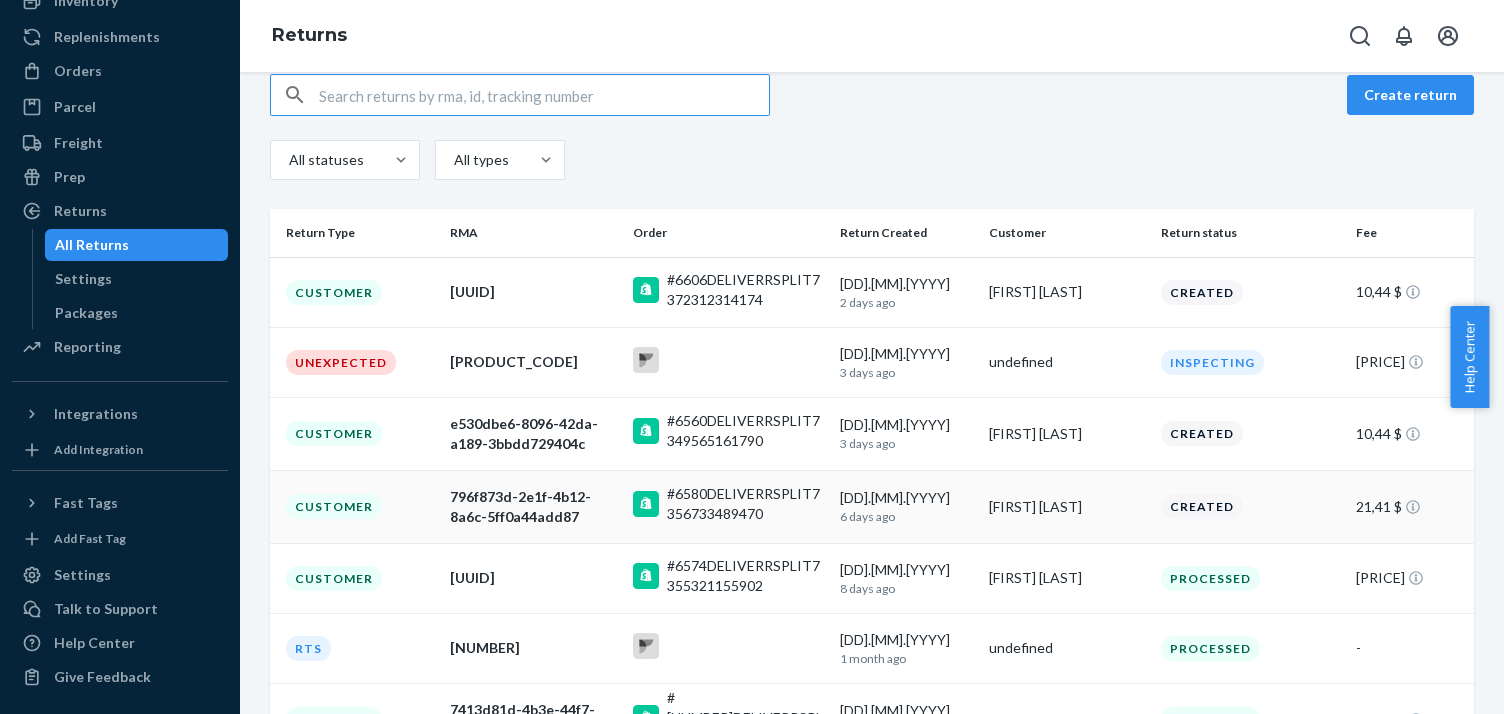 scroll, scrollTop: 210, scrollLeft: 0, axis: vertical 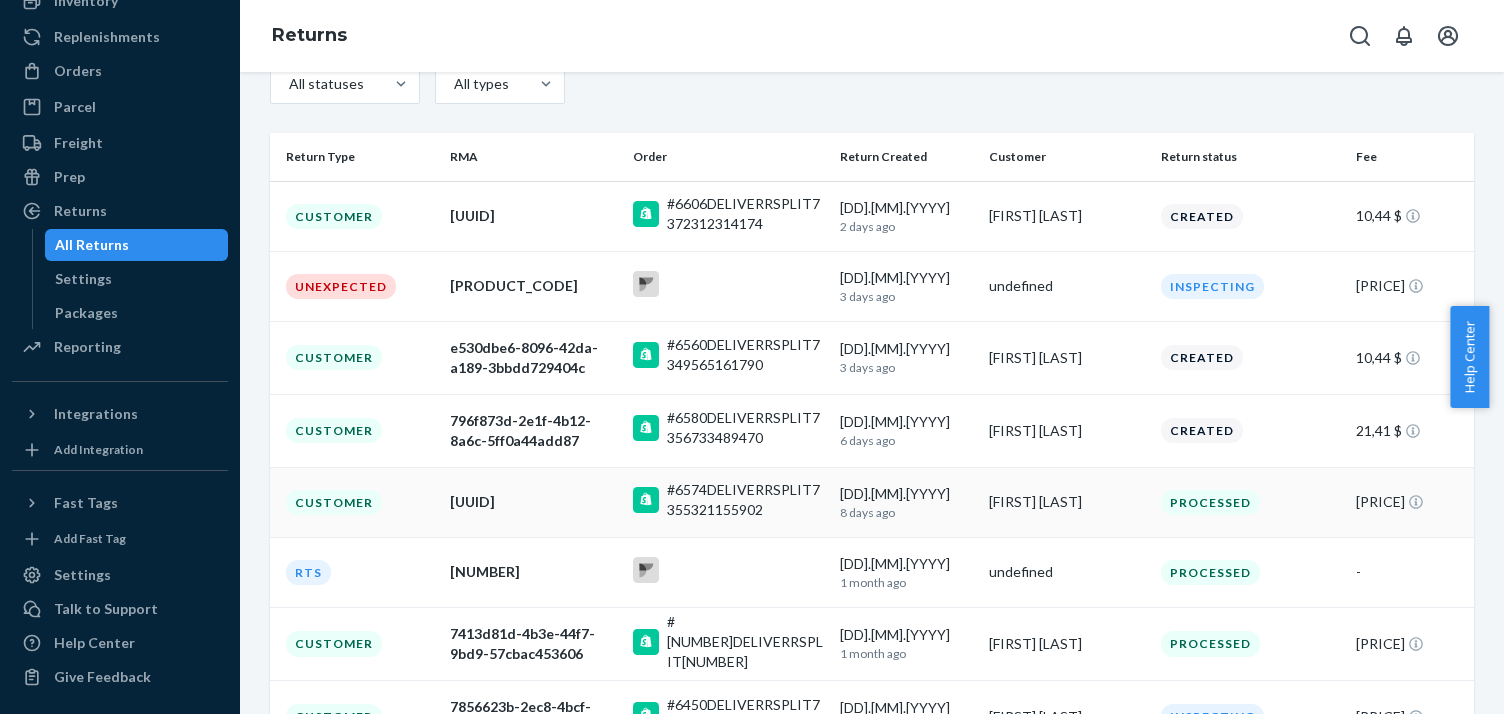 click on "[UUID]" at bounding box center (533, 502) 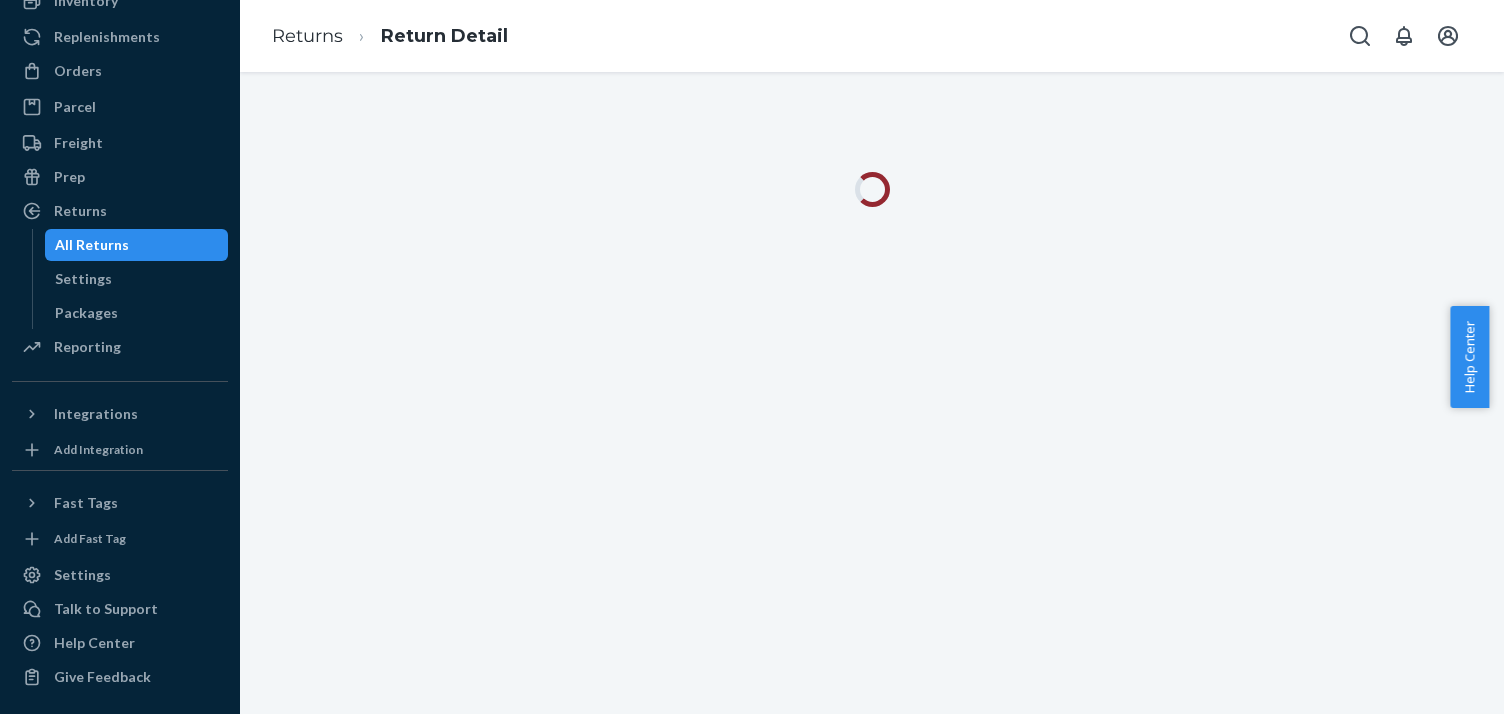 scroll, scrollTop: 0, scrollLeft: 0, axis: both 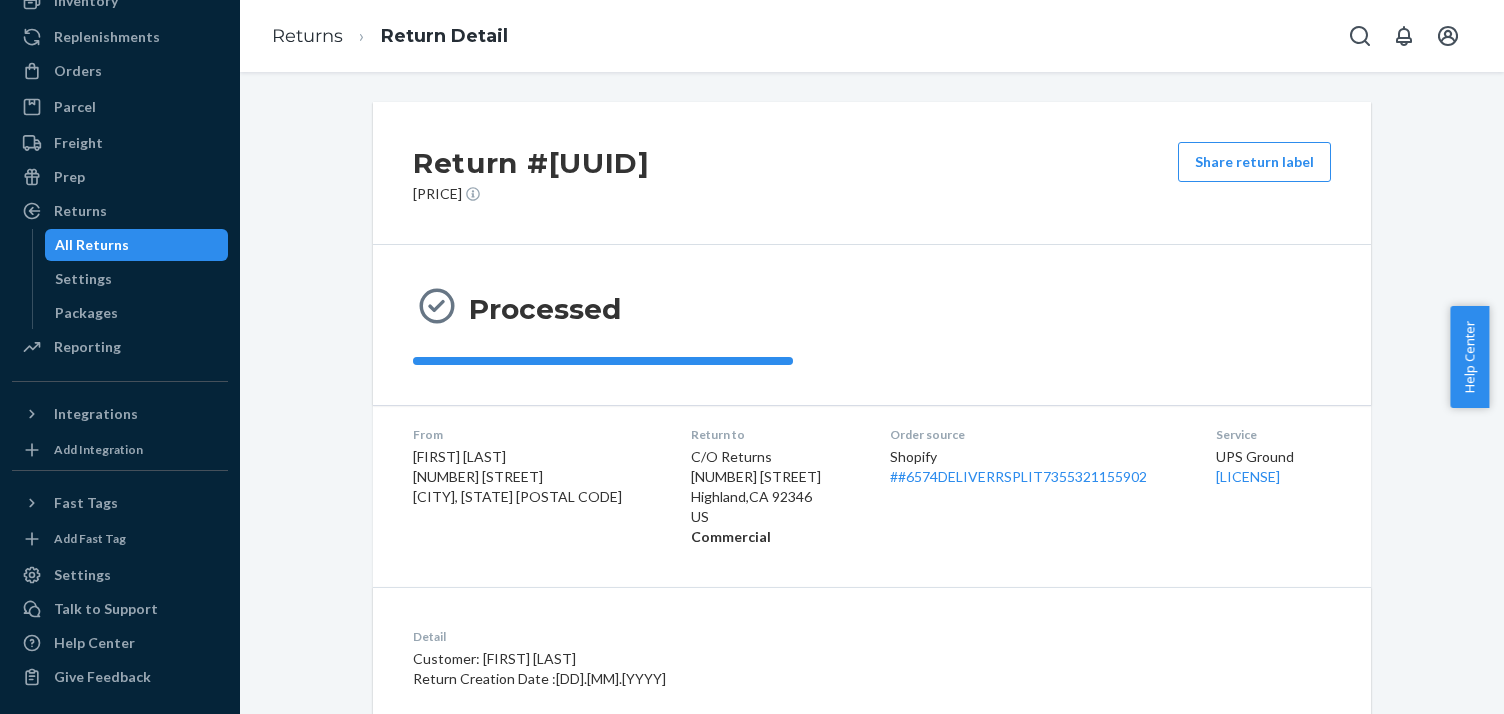 click on "Share return label" at bounding box center [1254, 173] 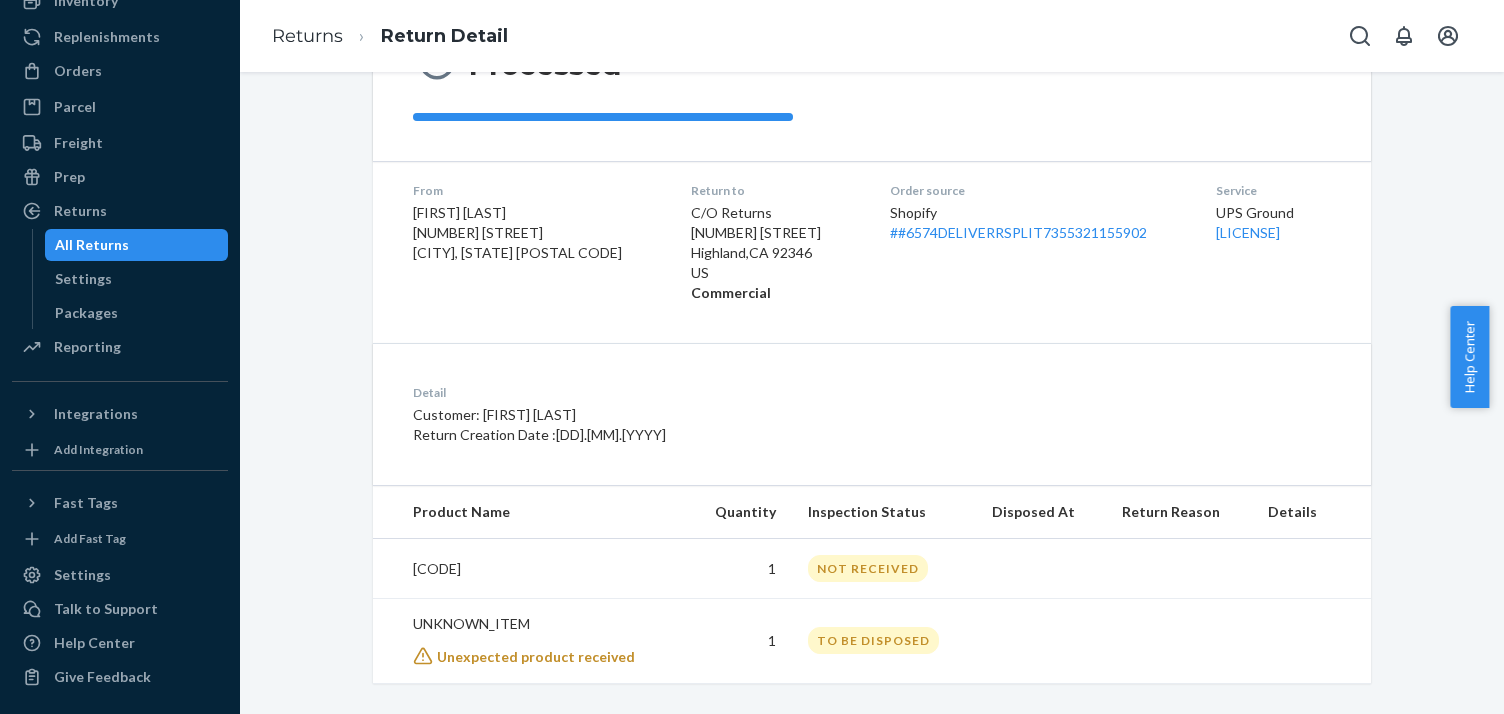 scroll, scrollTop: 261, scrollLeft: 0, axis: vertical 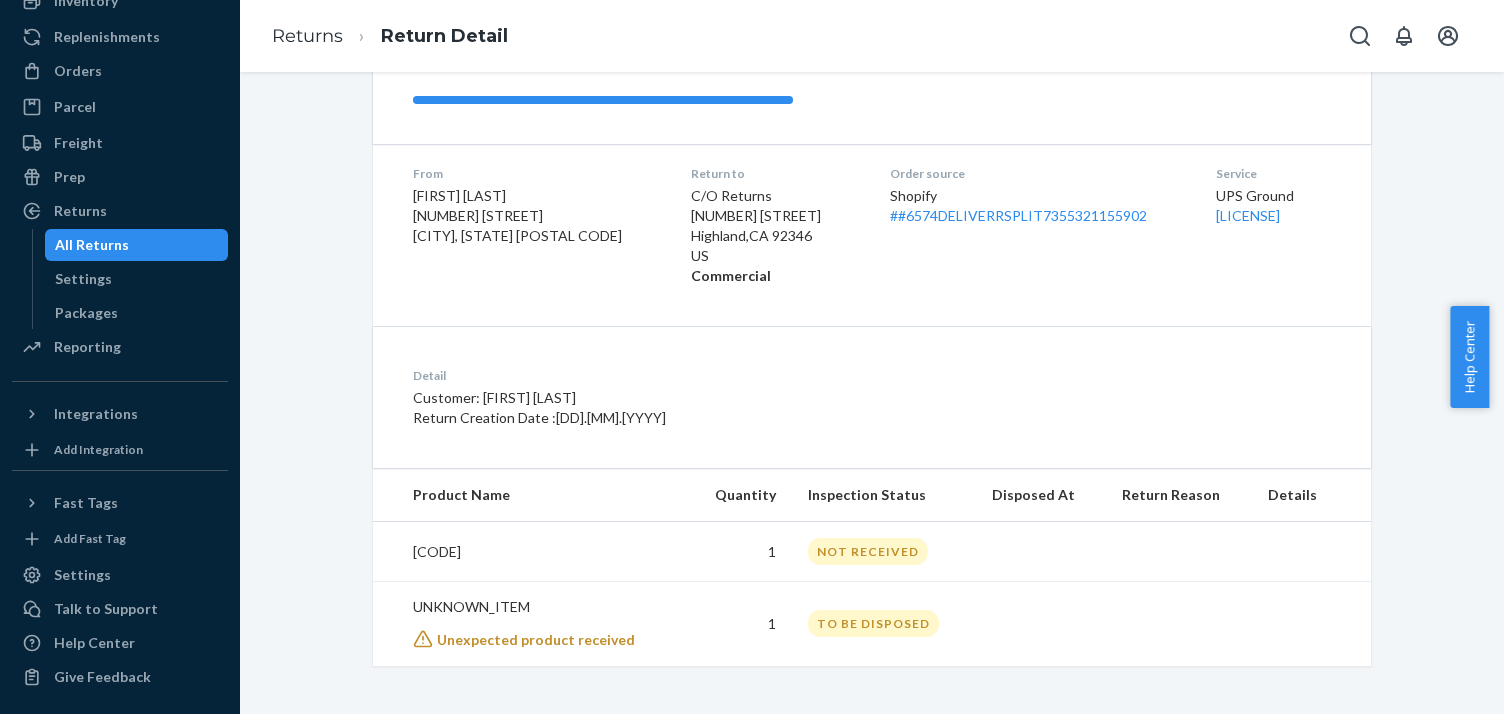 click on "Help Center" at bounding box center [1469, 357] 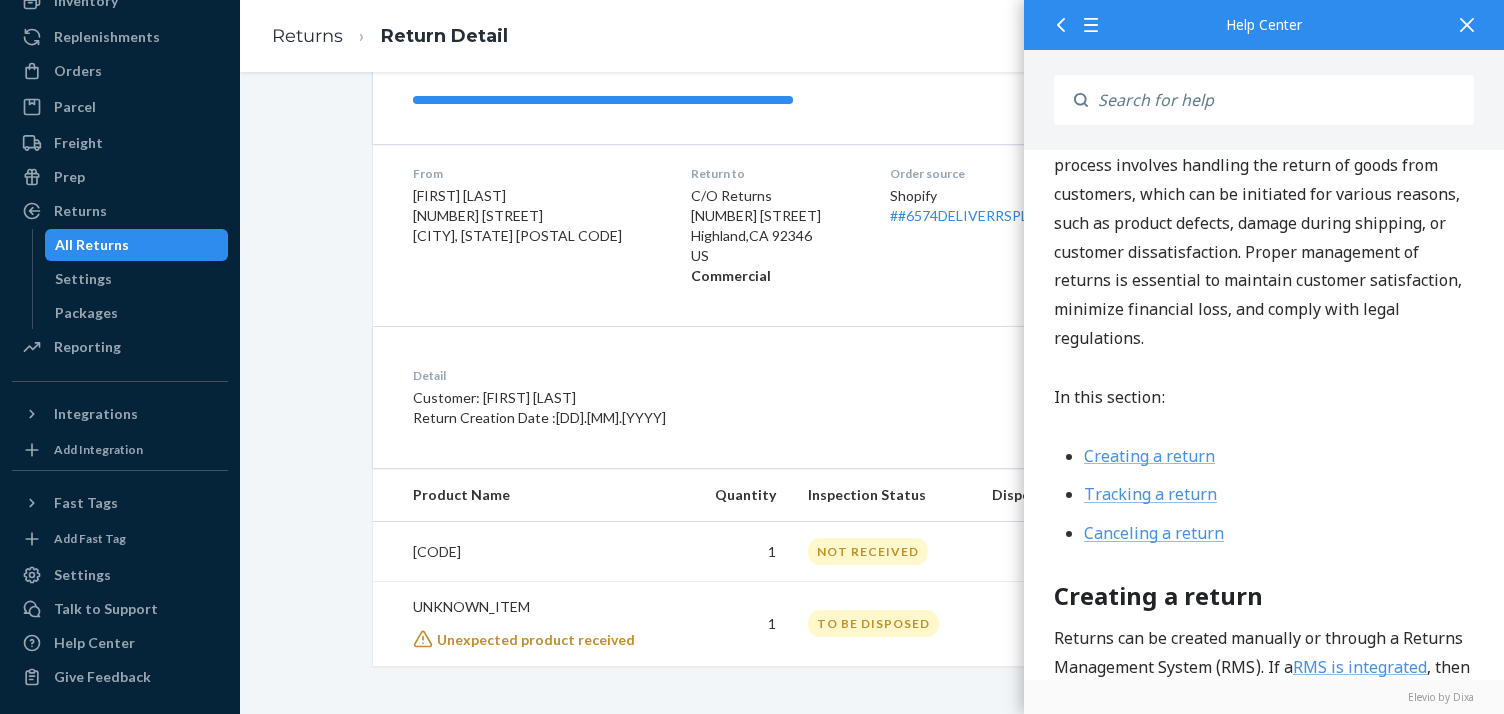 scroll, scrollTop: 0, scrollLeft: 0, axis: both 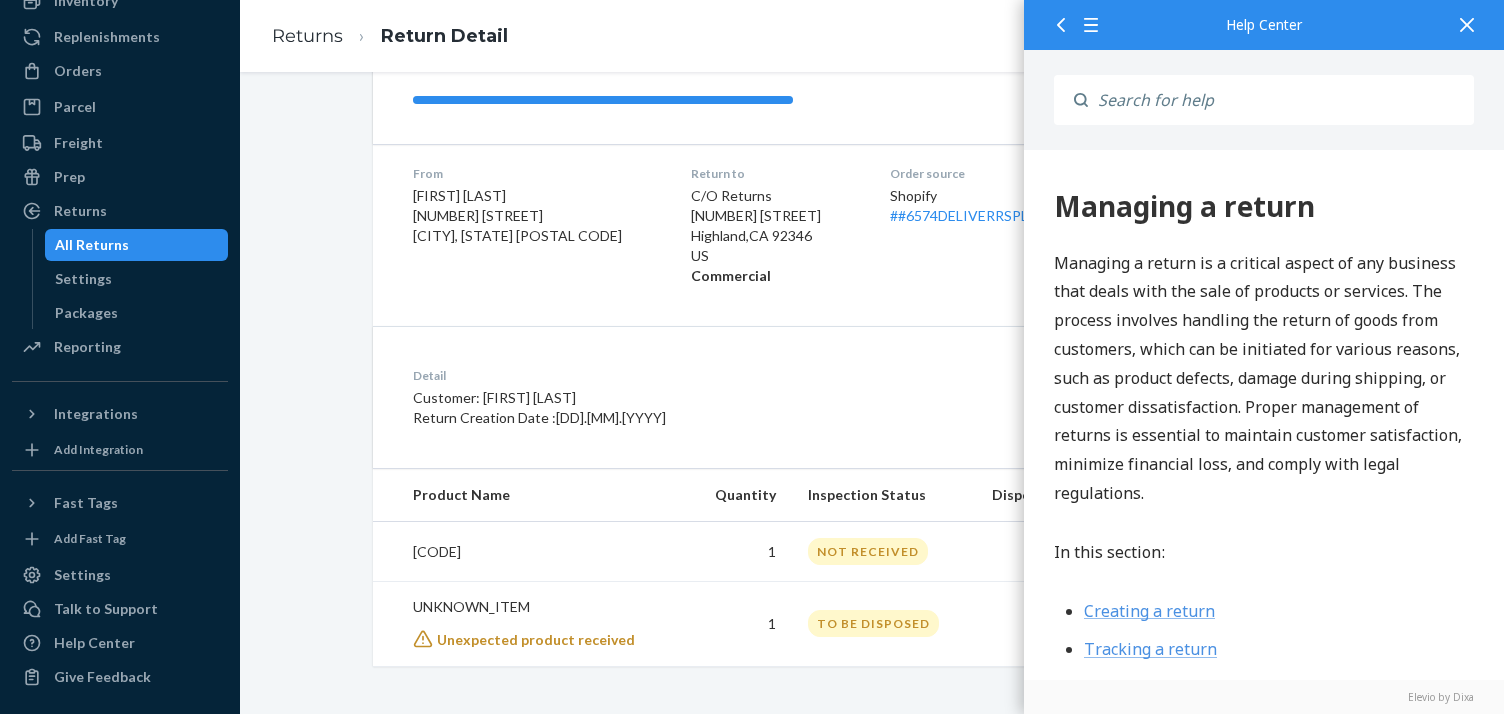 click 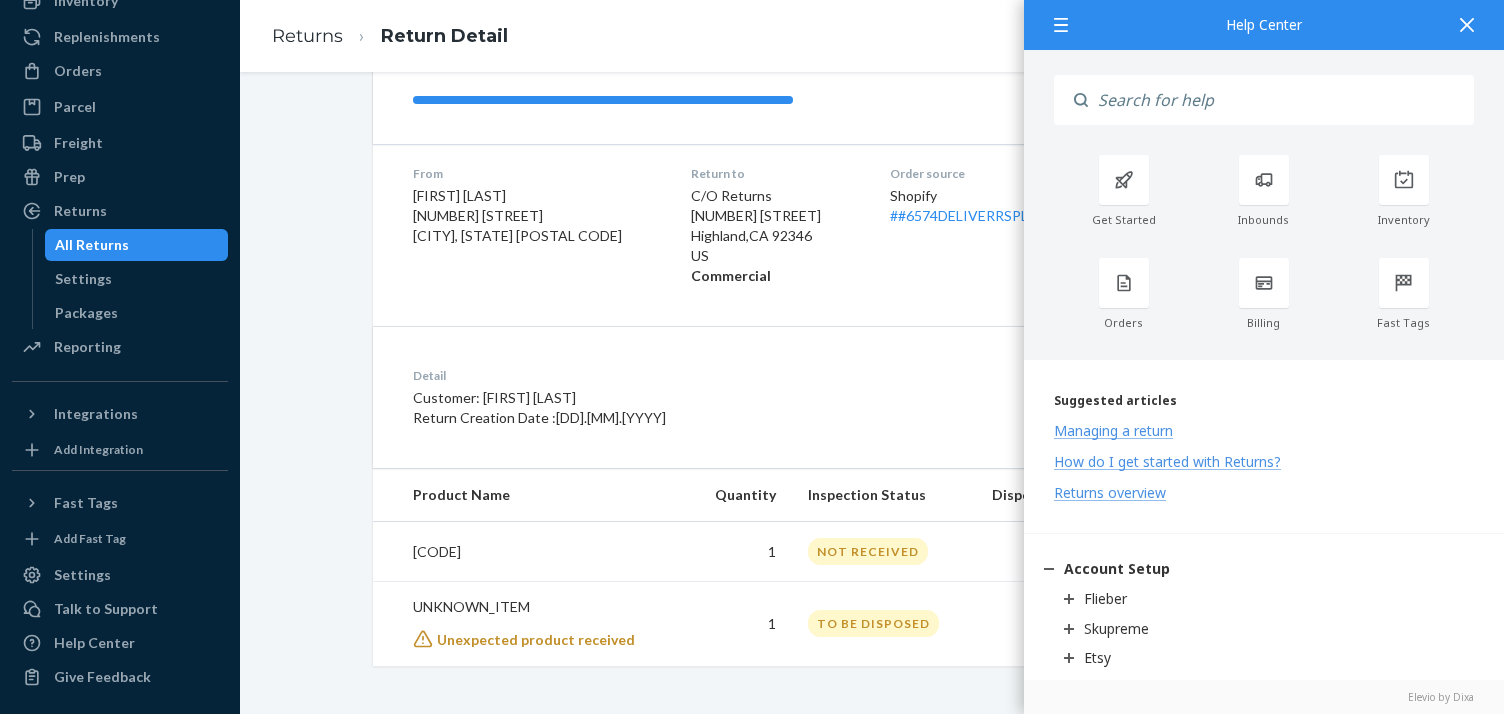 click 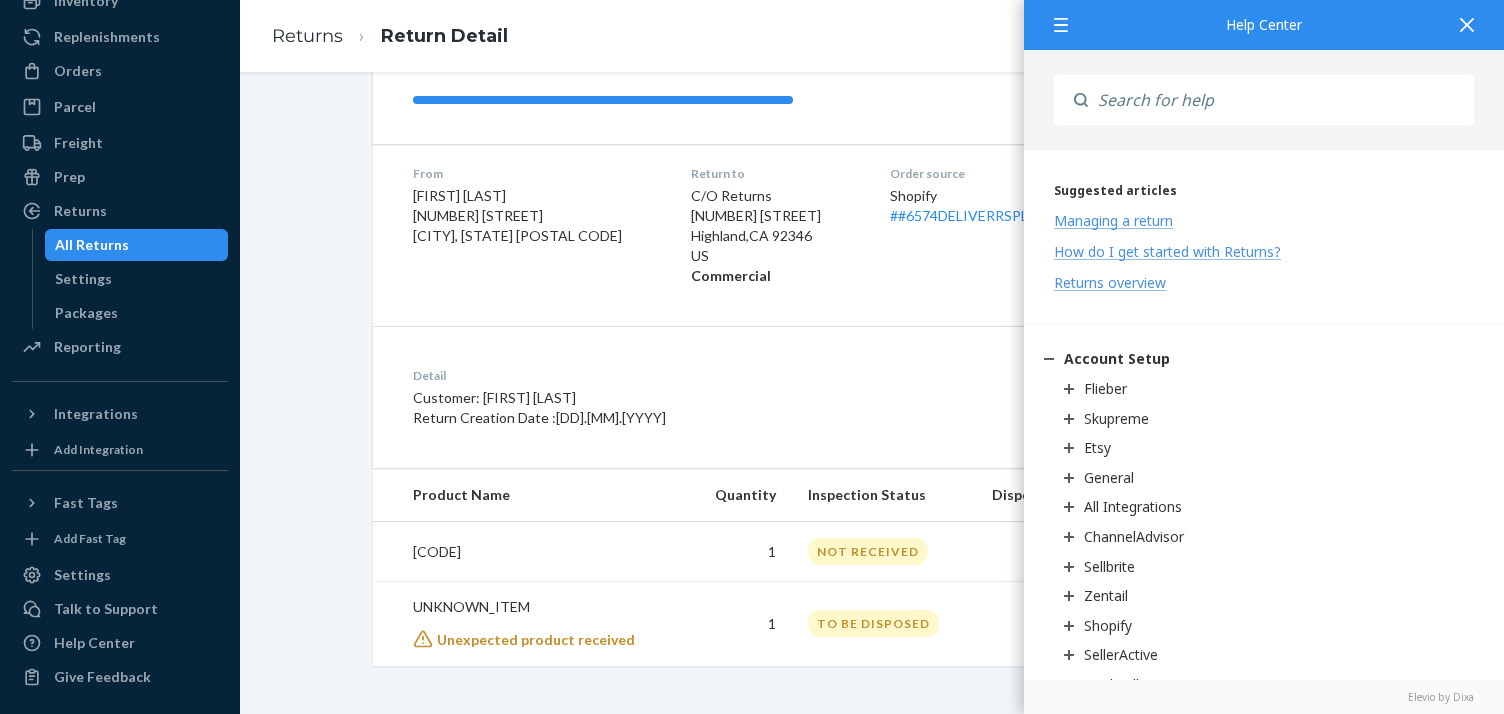 click 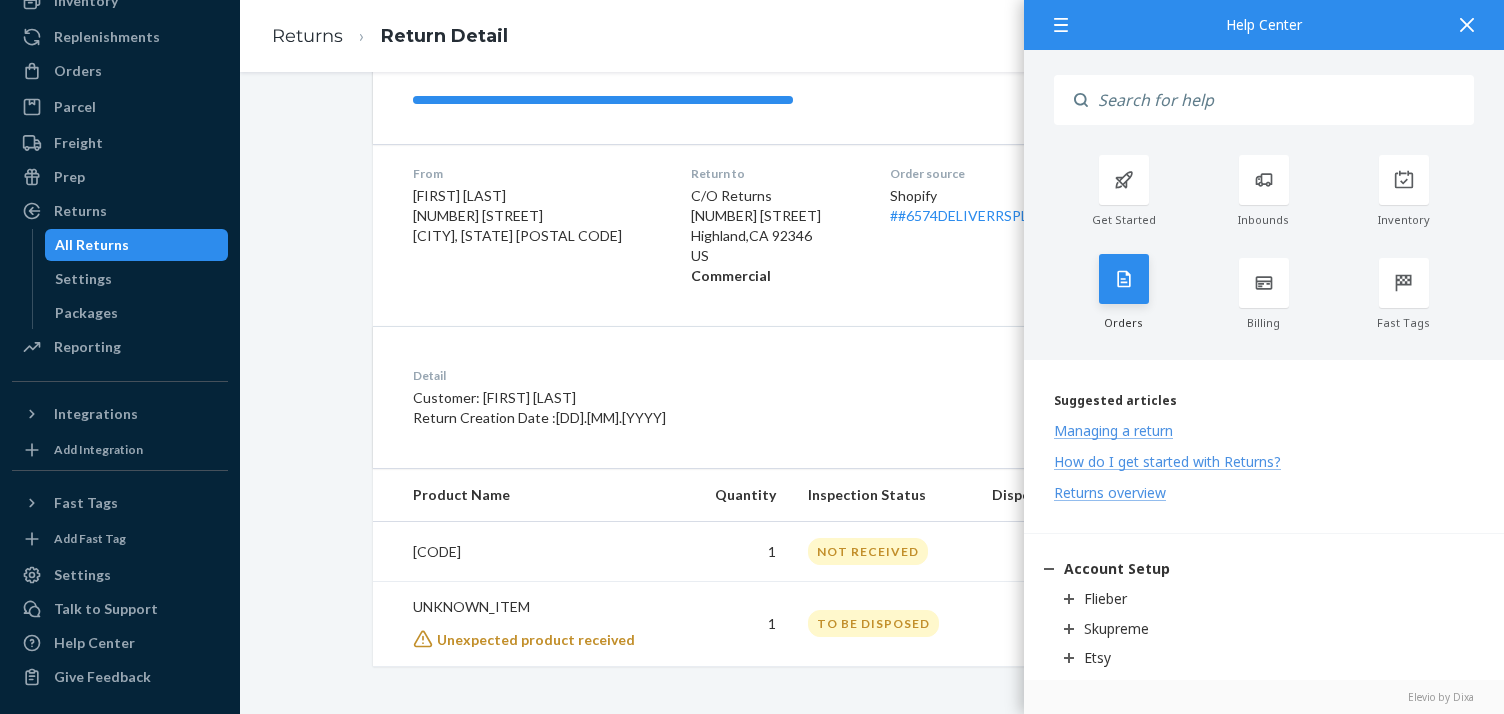 click 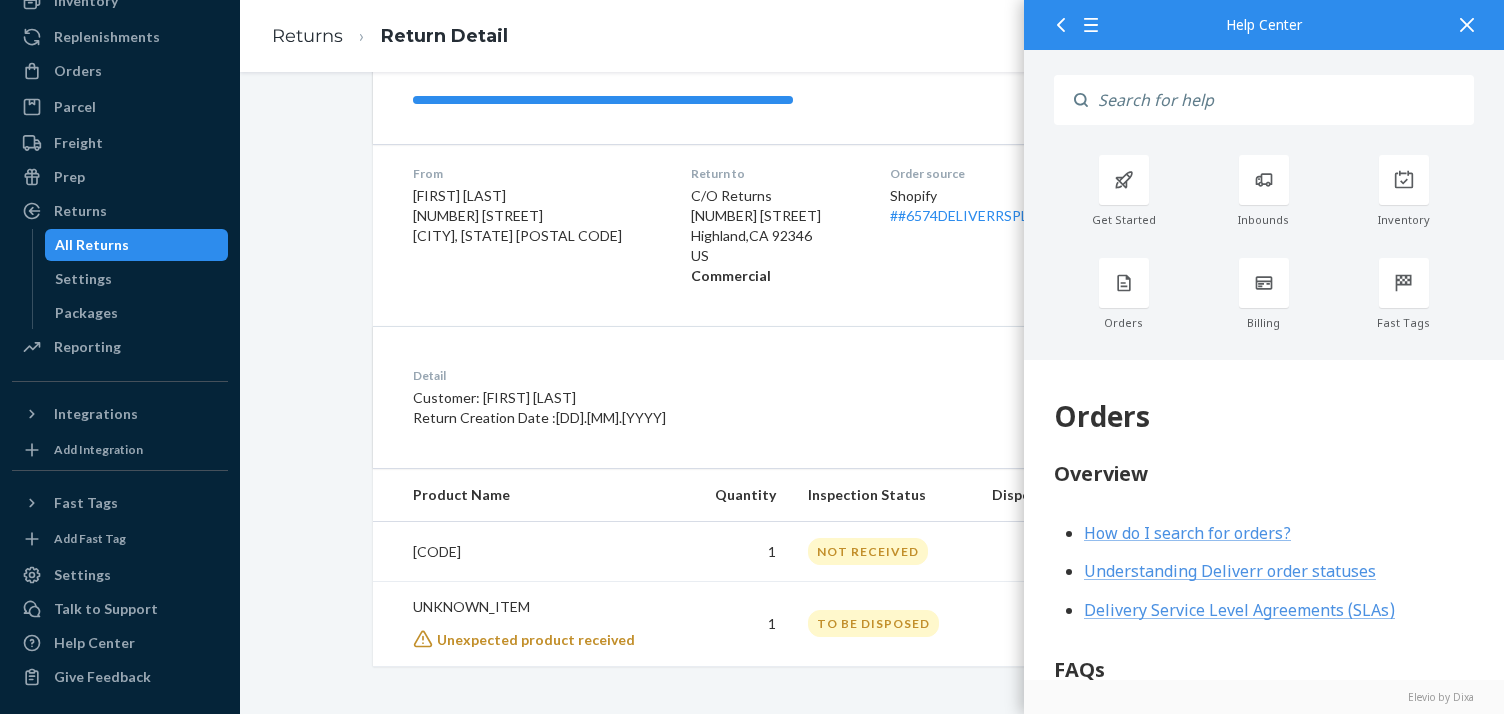 scroll, scrollTop: 0, scrollLeft: 0, axis: both 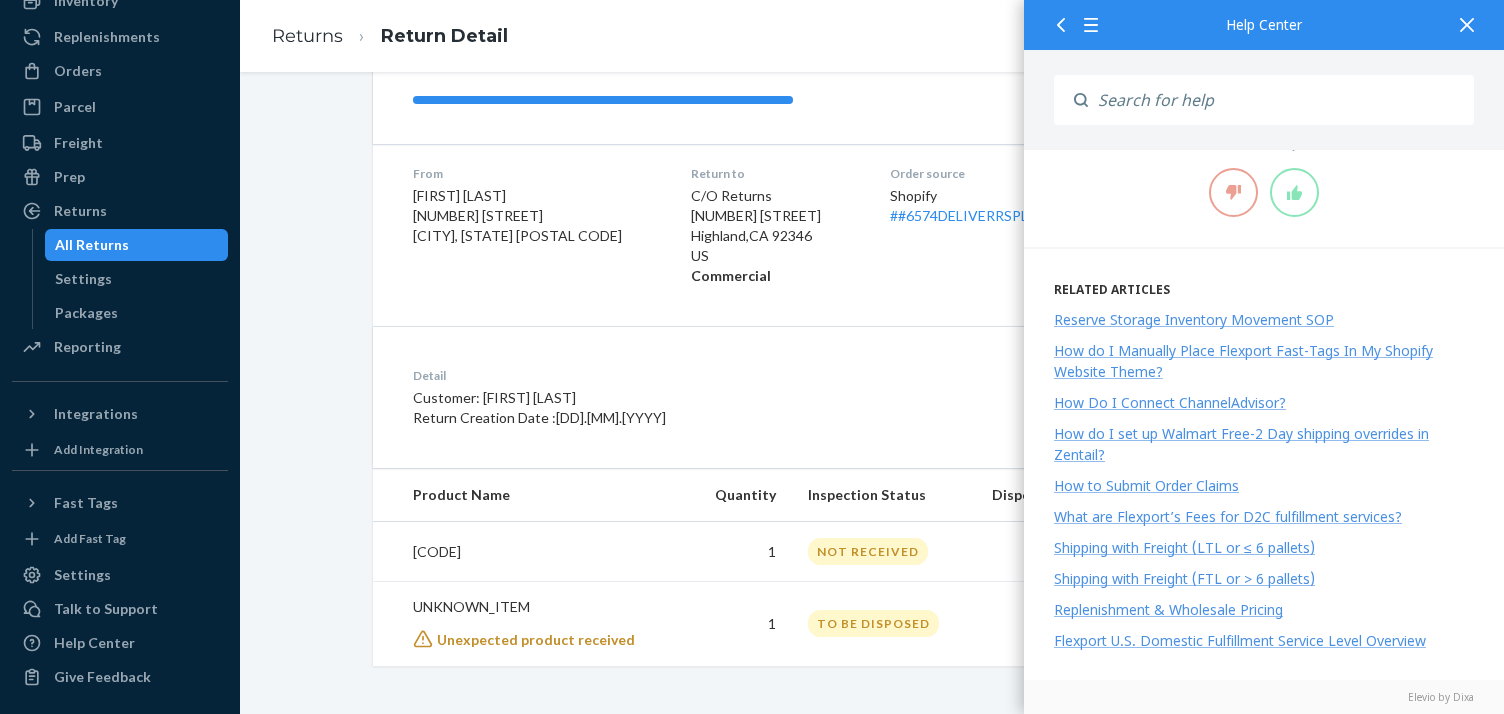 click on "Customer: [FIRST] [LAST]" at bounding box center [706, 398] 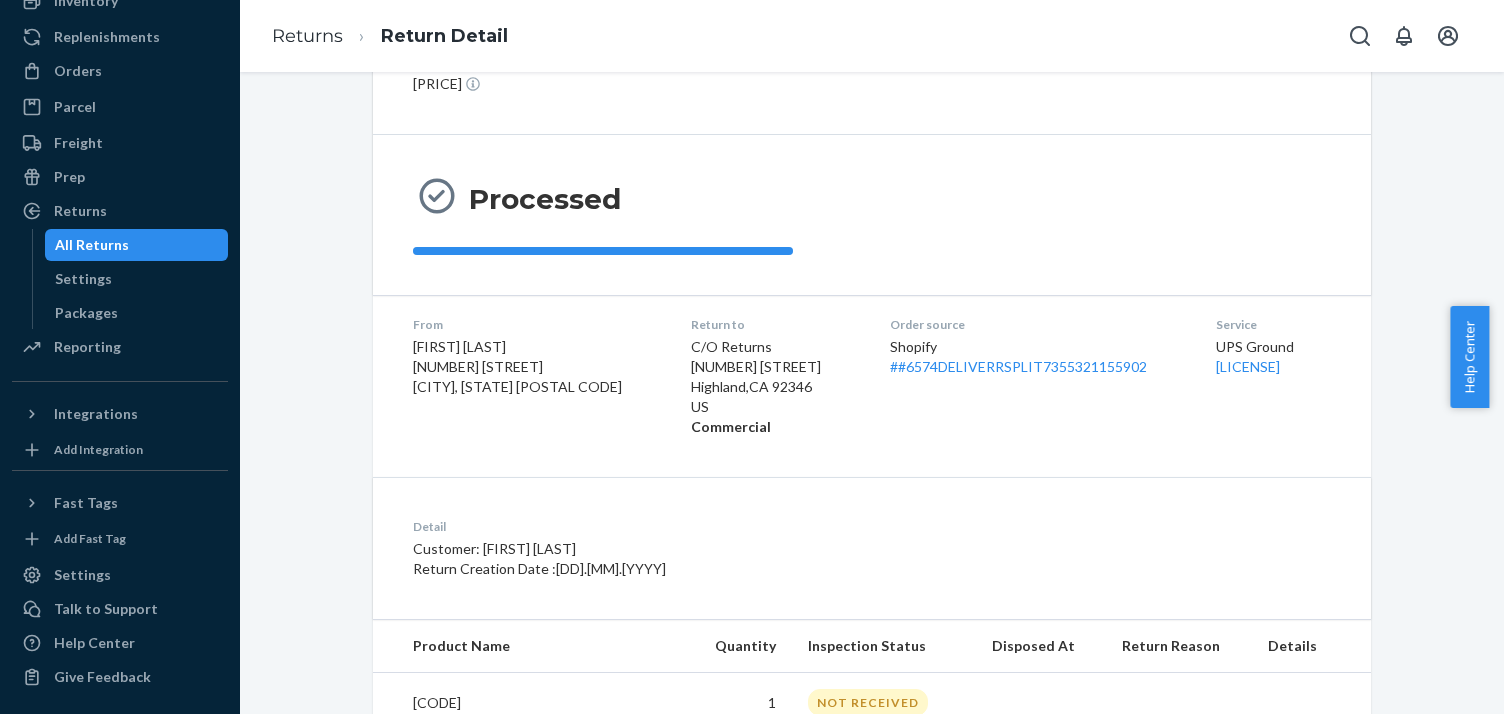 scroll, scrollTop: 0, scrollLeft: 0, axis: both 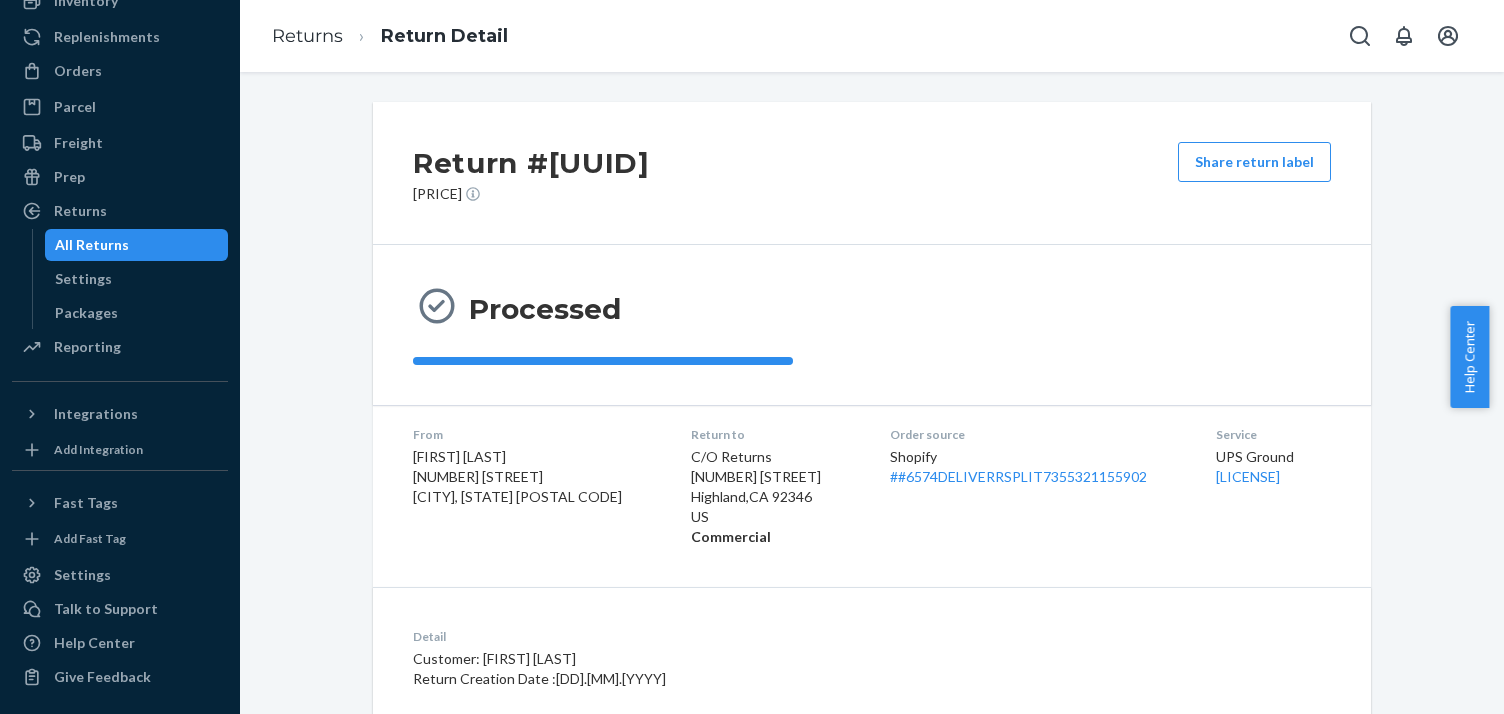 click on "Return #[UUID]" at bounding box center (531, 163) 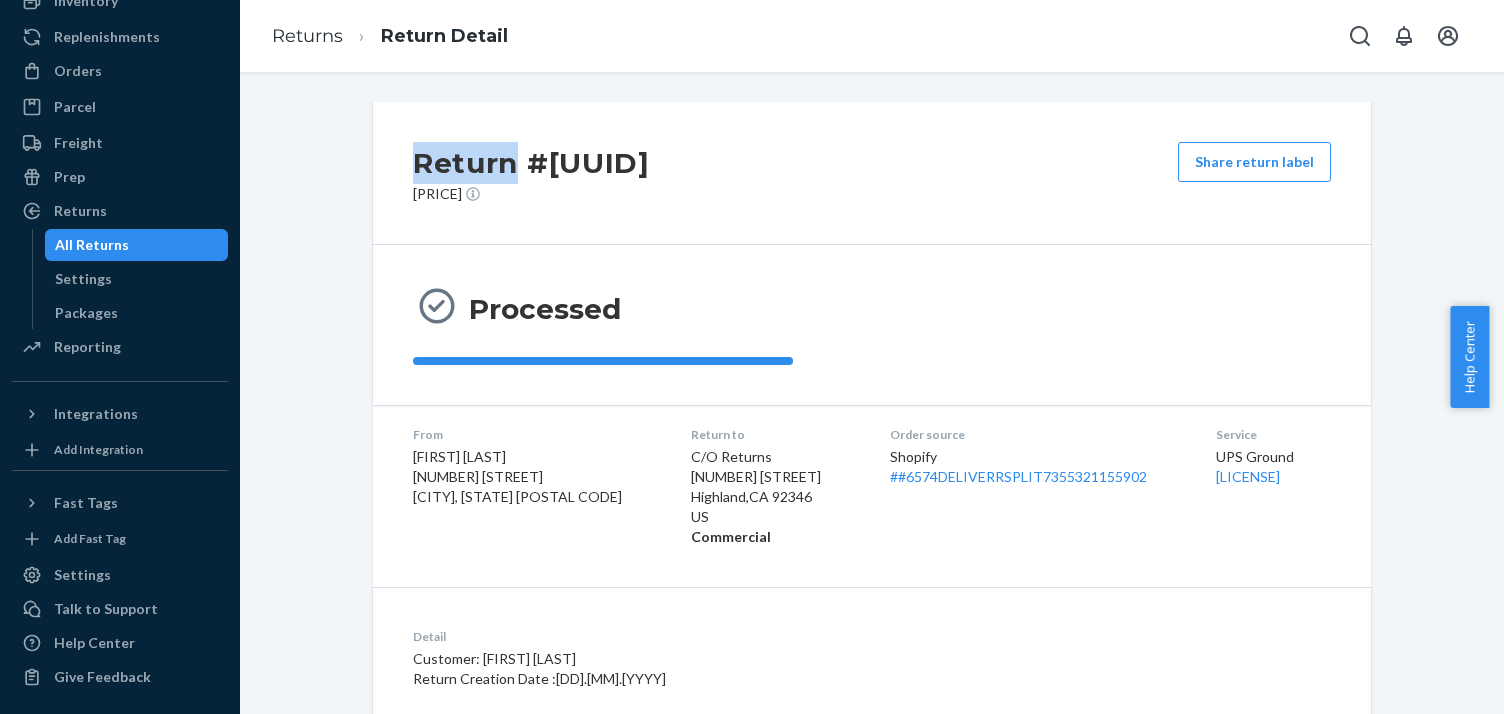 click on "Return #[UUID]" at bounding box center (531, 163) 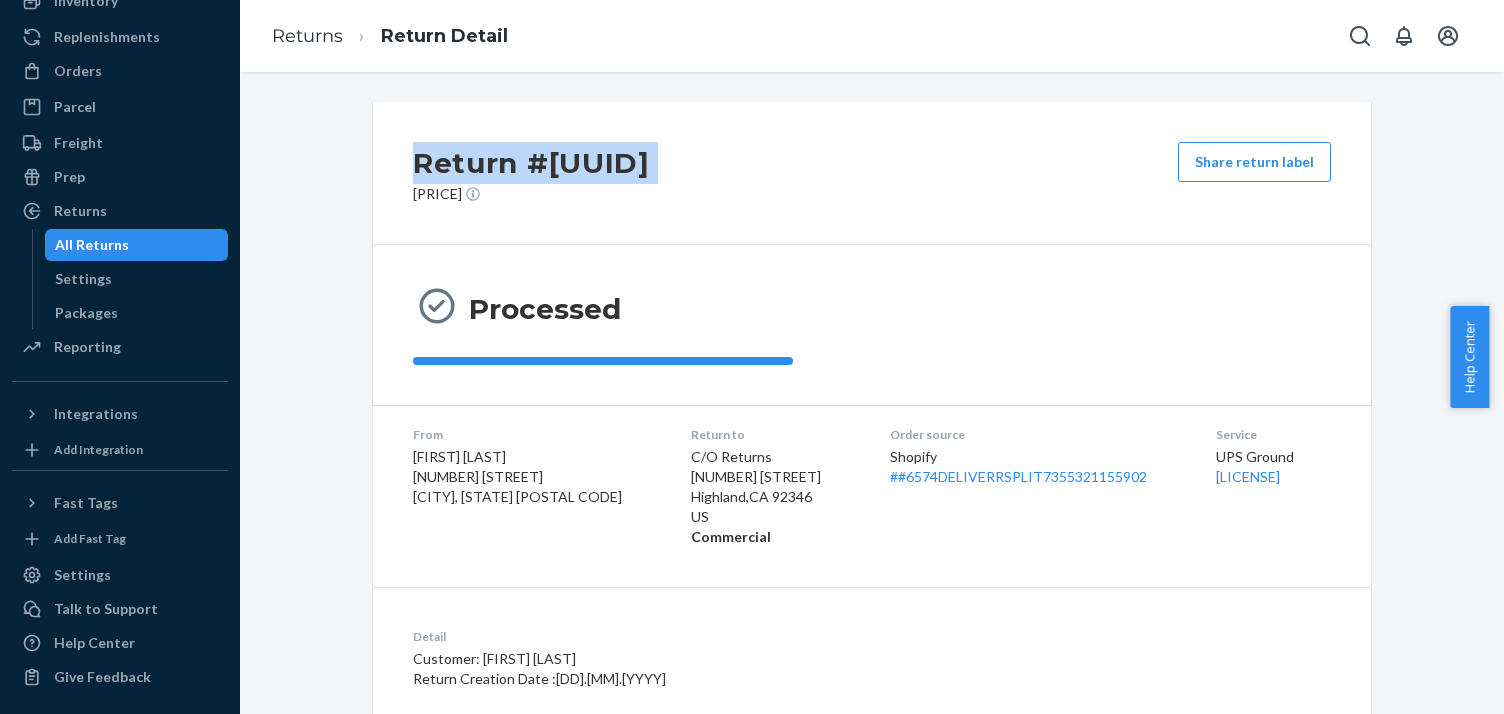 click on "Return #[UUID]" at bounding box center (531, 163) 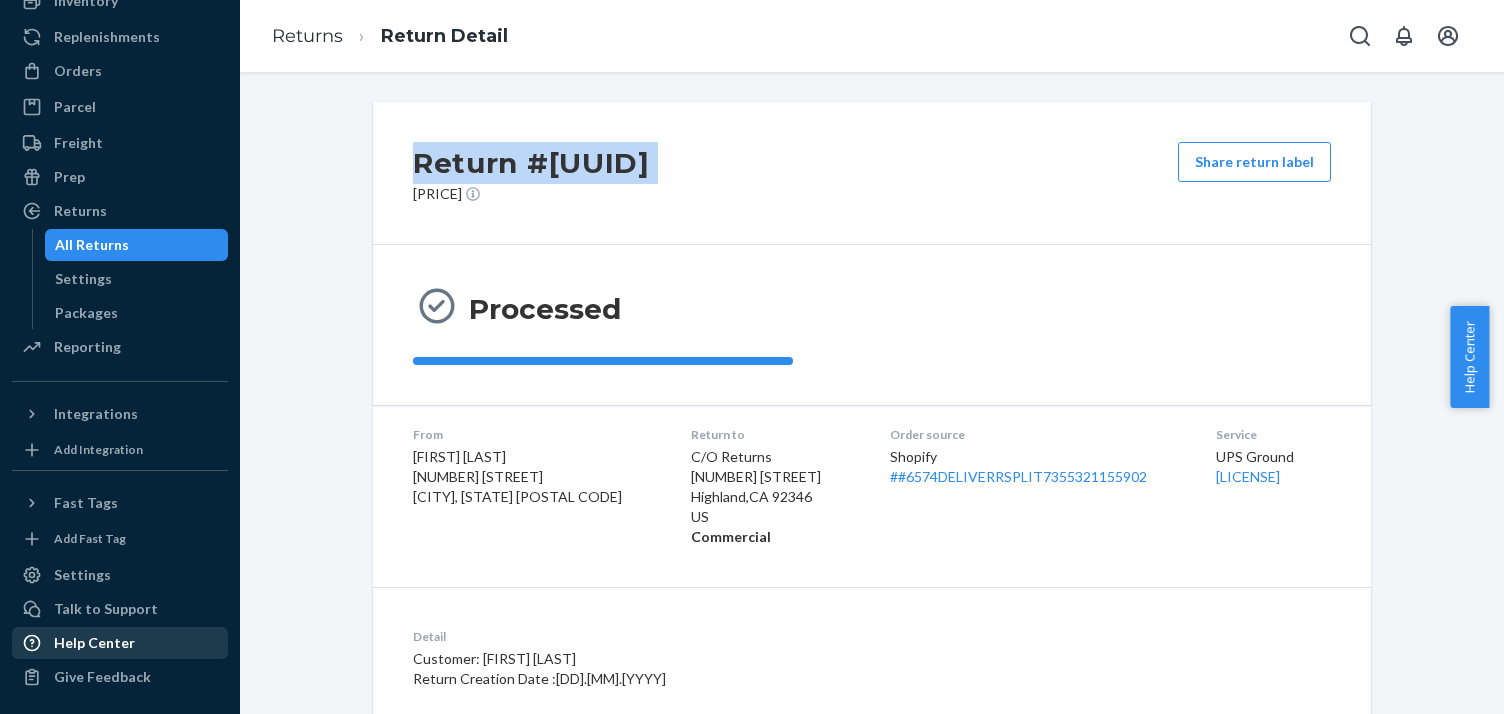 click on "Help Center" at bounding box center [94, 643] 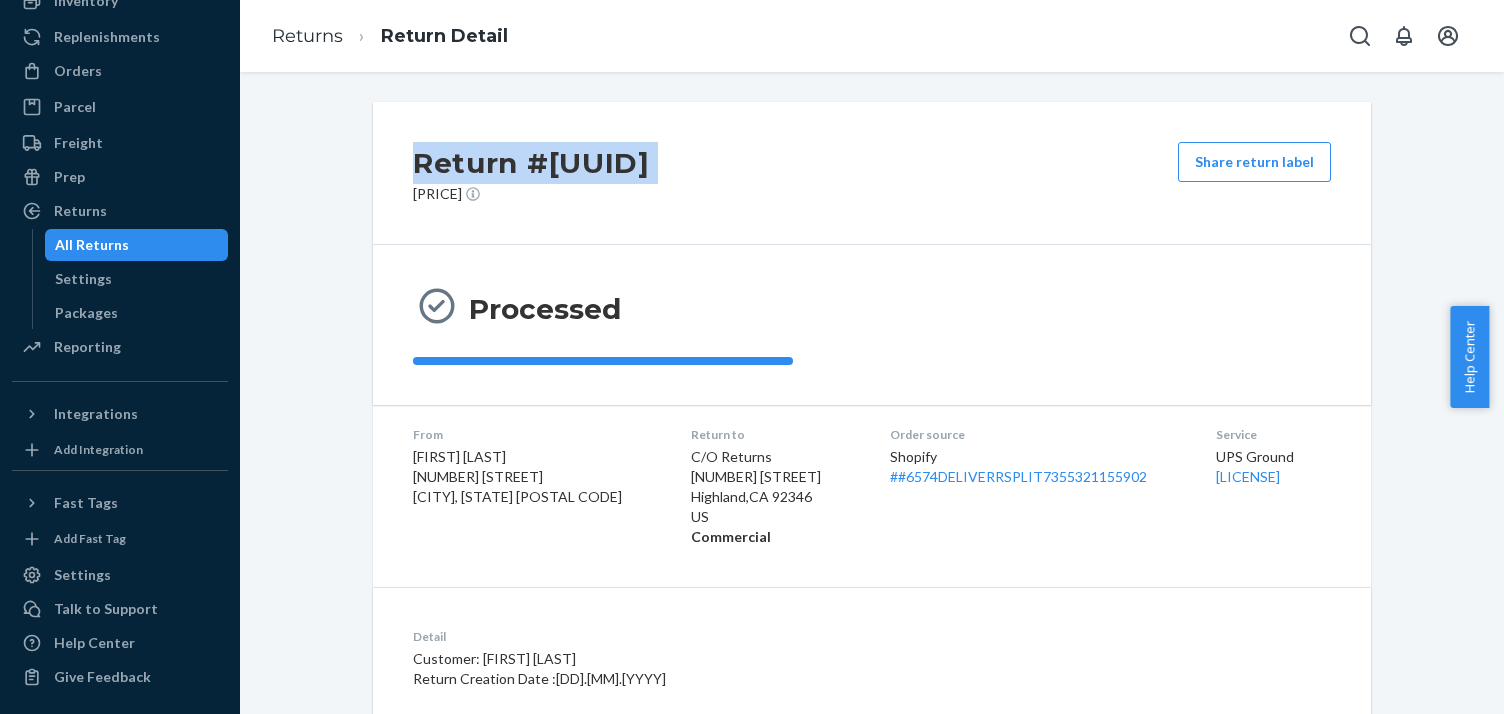 scroll, scrollTop: 261, scrollLeft: 0, axis: vertical 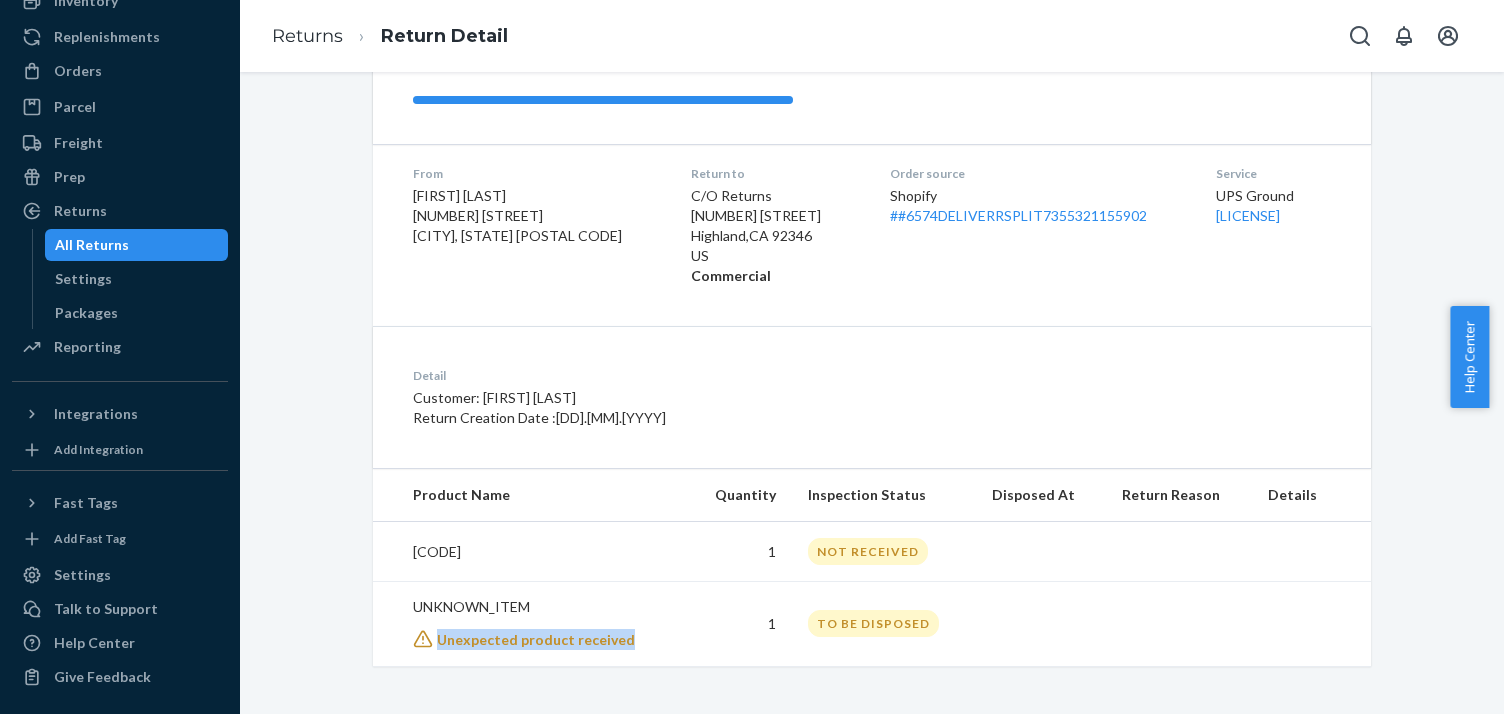 drag, startPoint x: 628, startPoint y: 633, endPoint x: 433, endPoint y: 641, distance: 195.16403 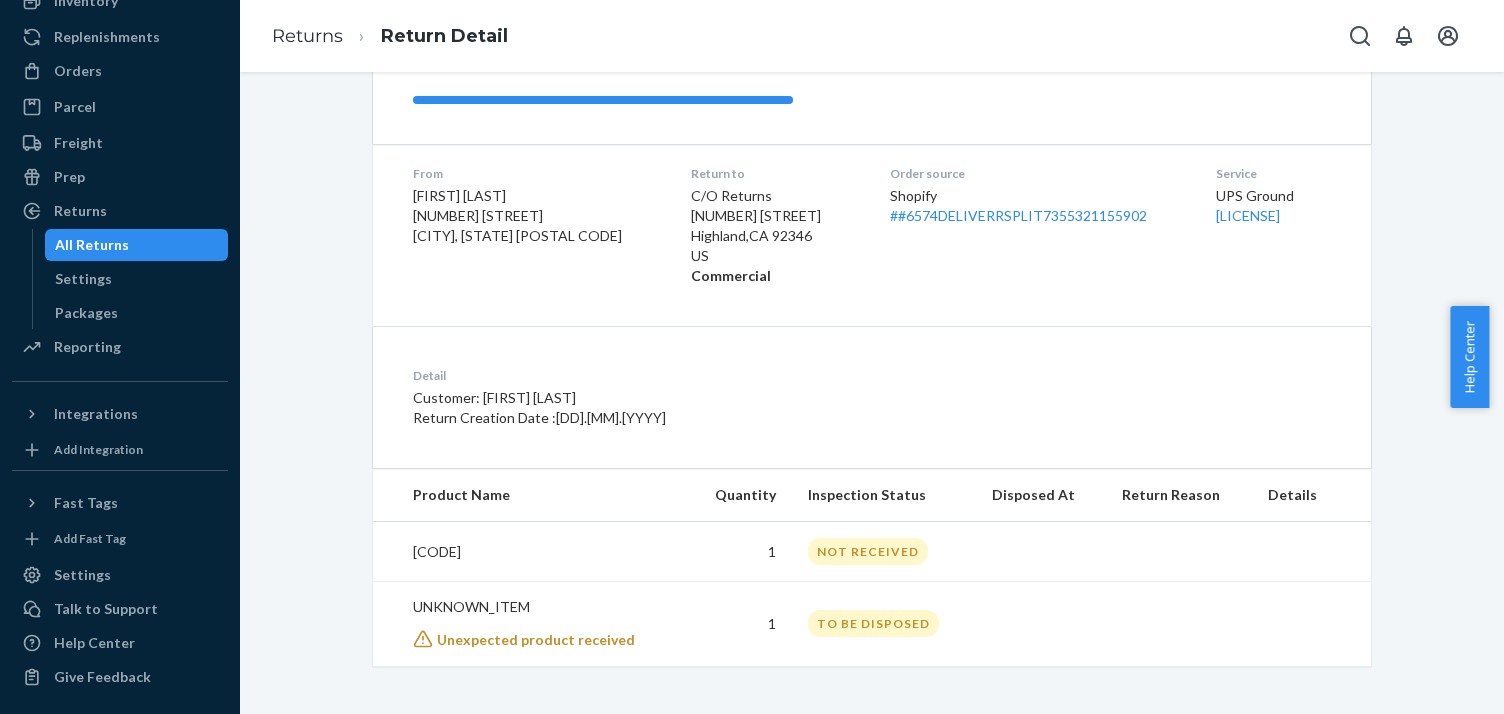 click on "UNKNOWN_ITEM" at bounding box center (542, 607) 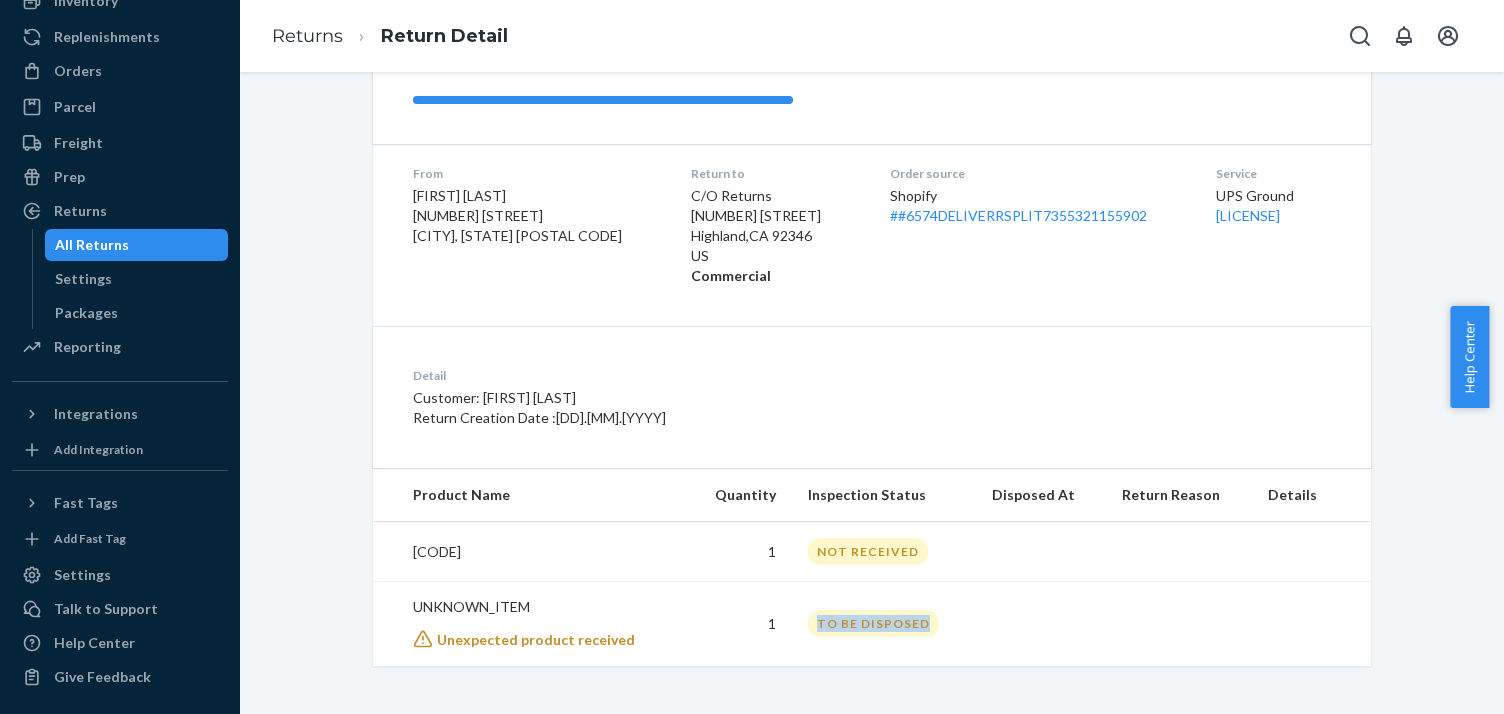 drag, startPoint x: 914, startPoint y: 627, endPoint x: 792, endPoint y: 623, distance: 122.06556 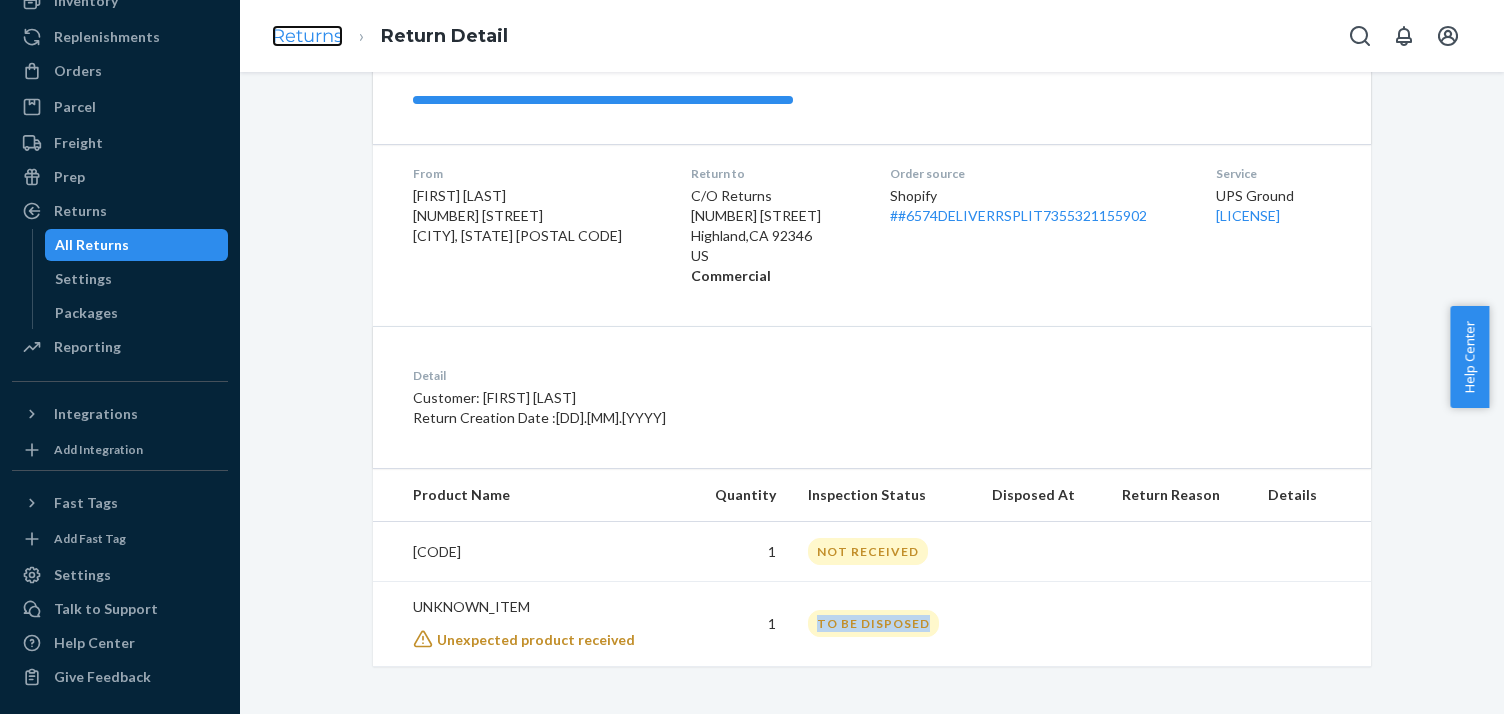 click on "Returns" at bounding box center [307, 36] 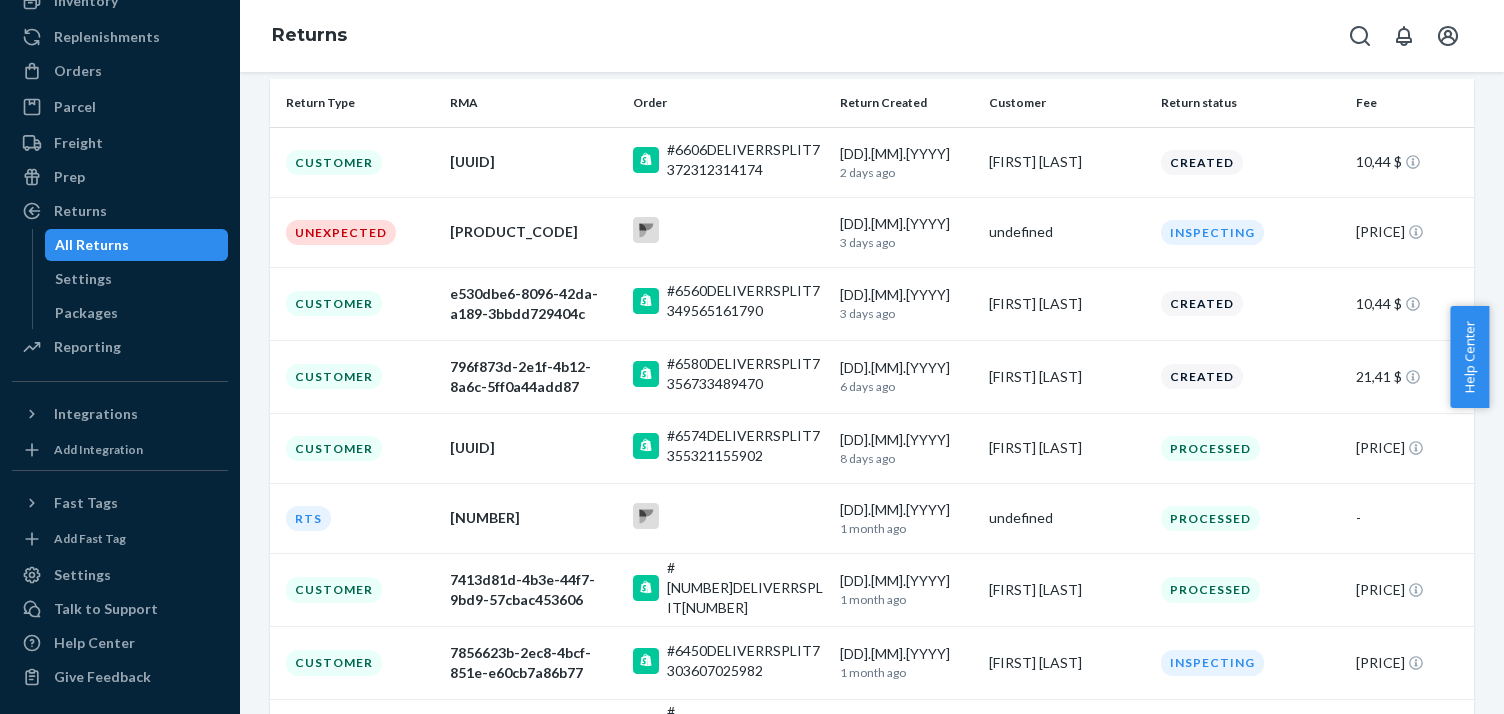 scroll, scrollTop: 266, scrollLeft: 0, axis: vertical 